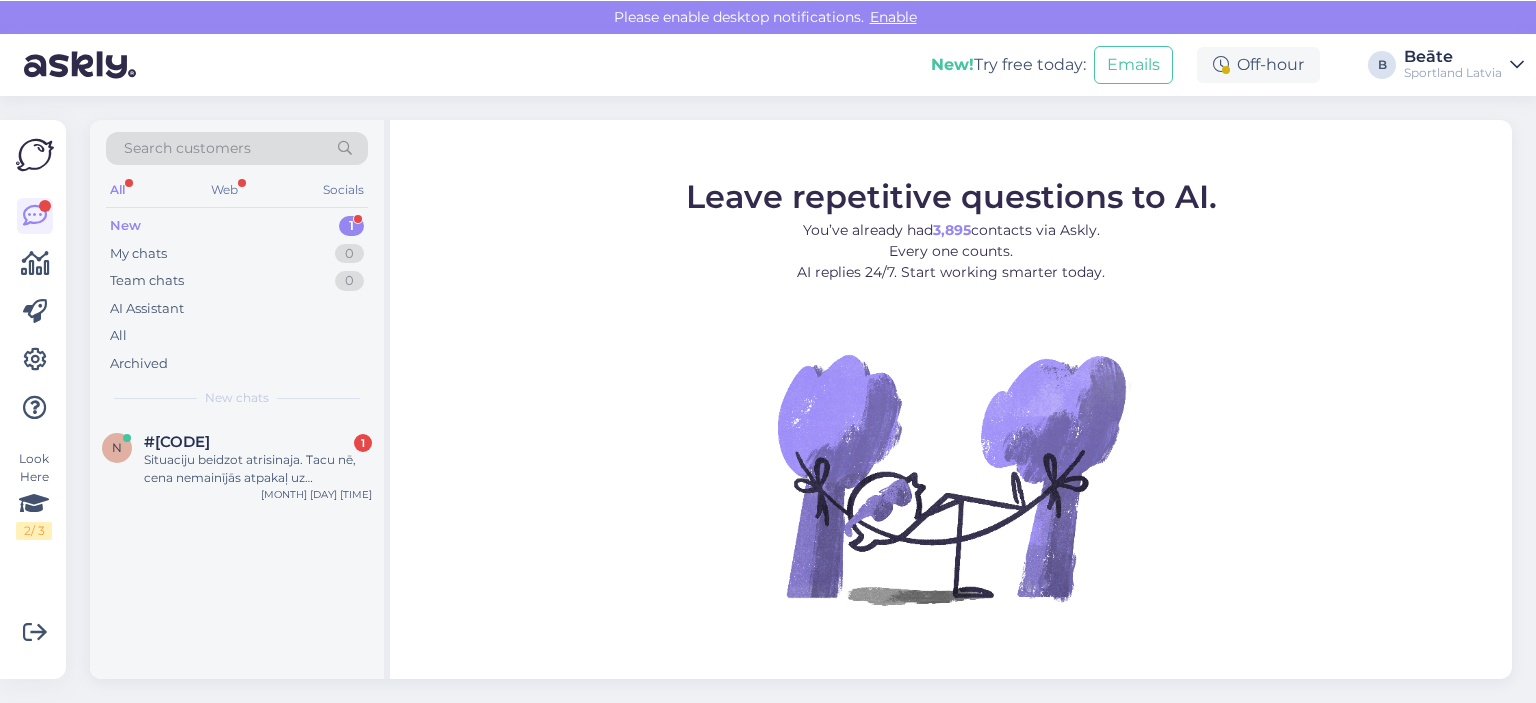 scroll, scrollTop: 0, scrollLeft: 0, axis: both 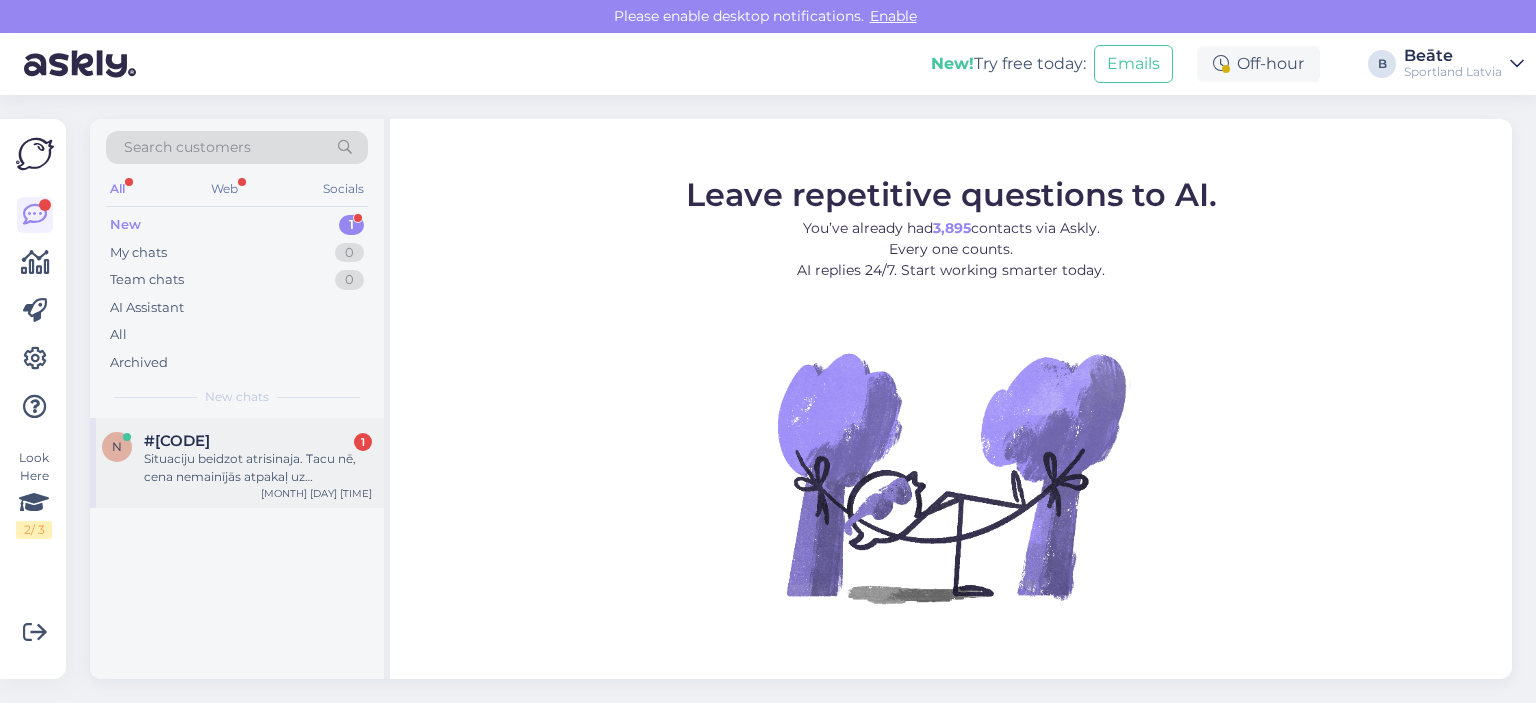 click on "Situaciju beidzot atrisinaja. Tacu nē, cena nemainījās atpakaļ uz ireproekšējo bet gan uz cenu kas norādīta citu valstu lapās, piemeram Igaunijas" at bounding box center (258, 468) 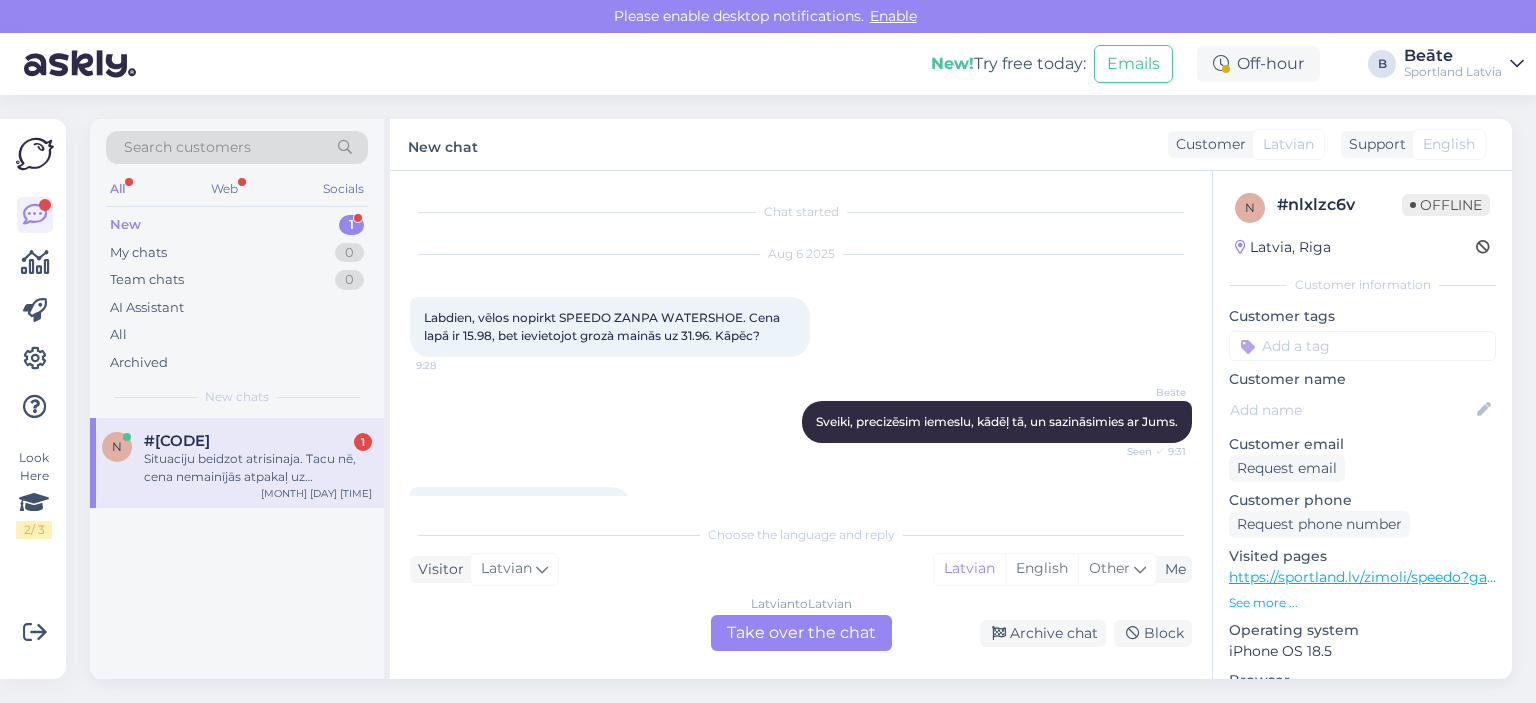 scroll, scrollTop: 1348, scrollLeft: 0, axis: vertical 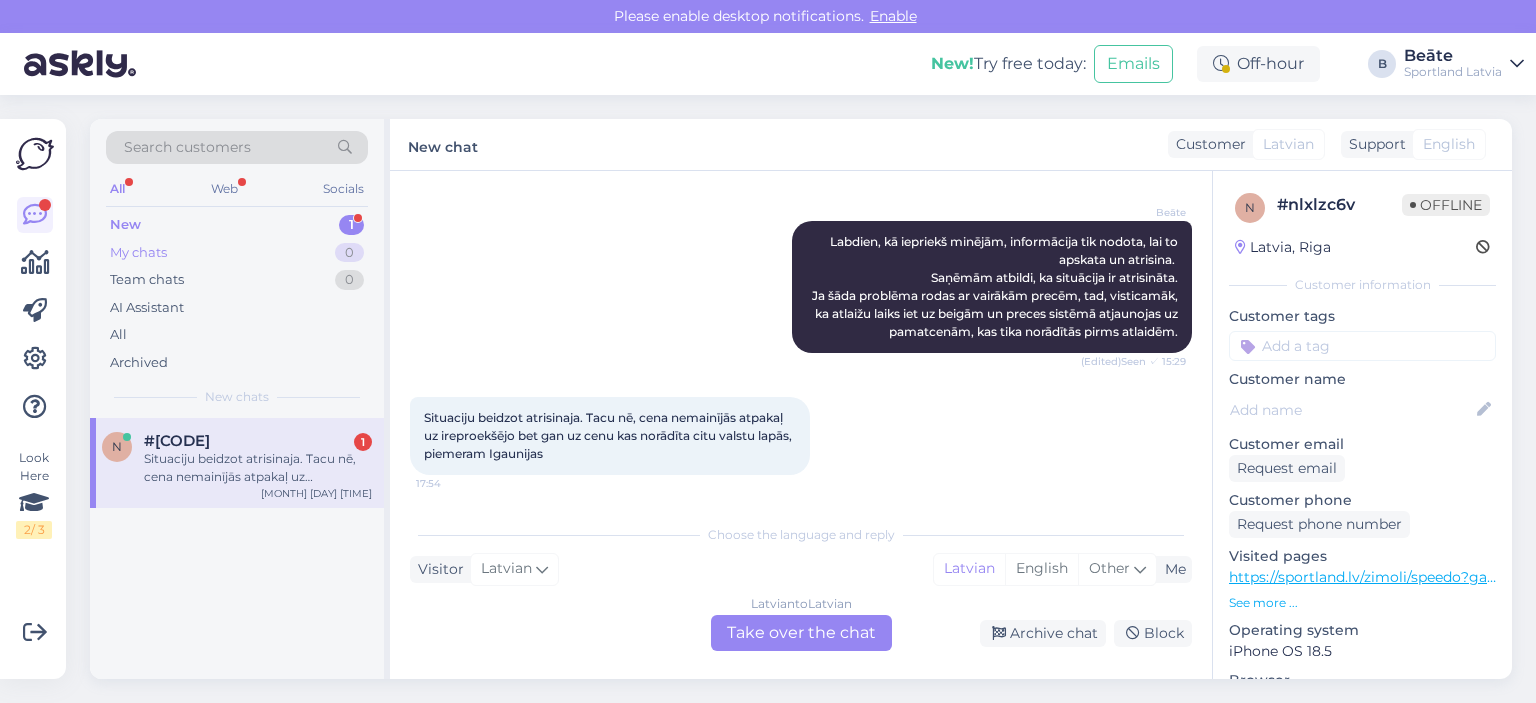 click on "My chats" at bounding box center (138, 253) 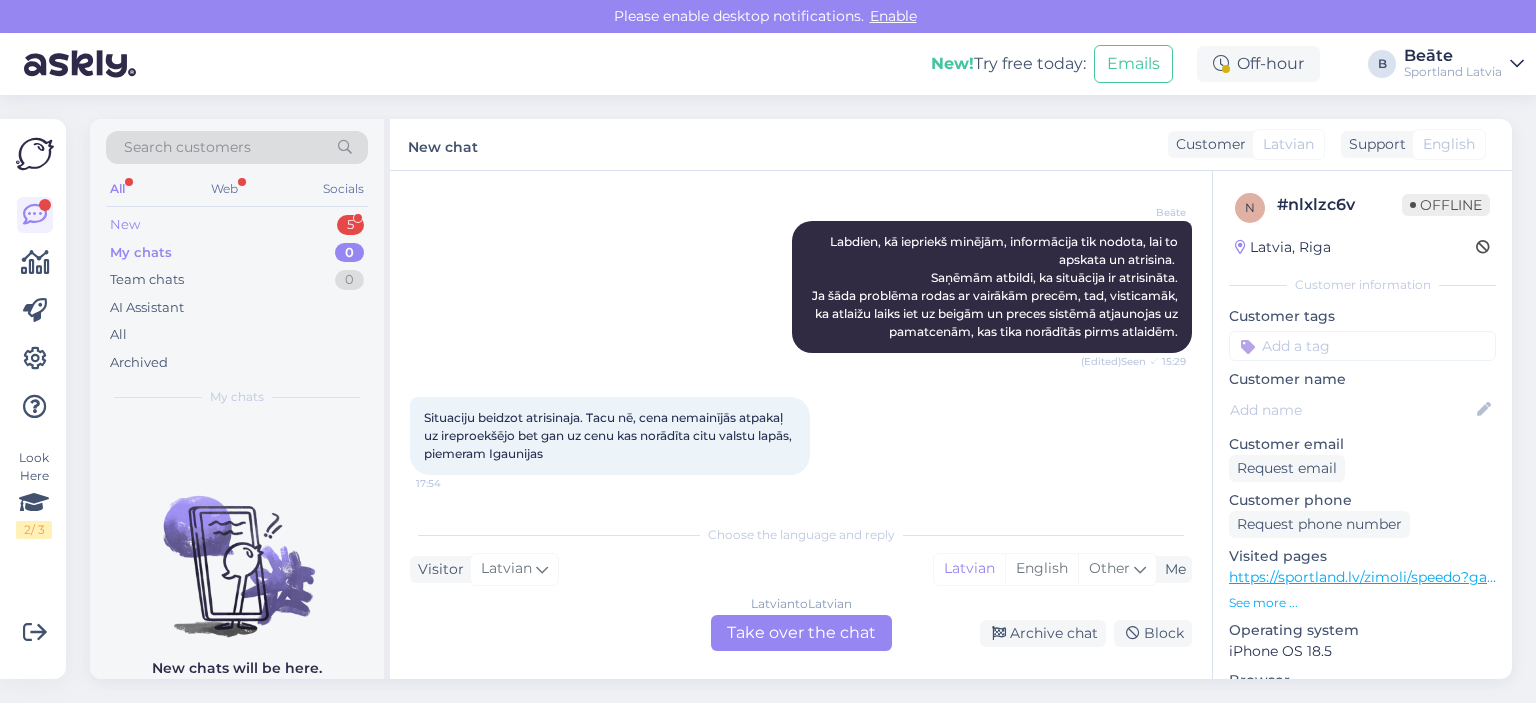 click on "New 5" at bounding box center (237, 225) 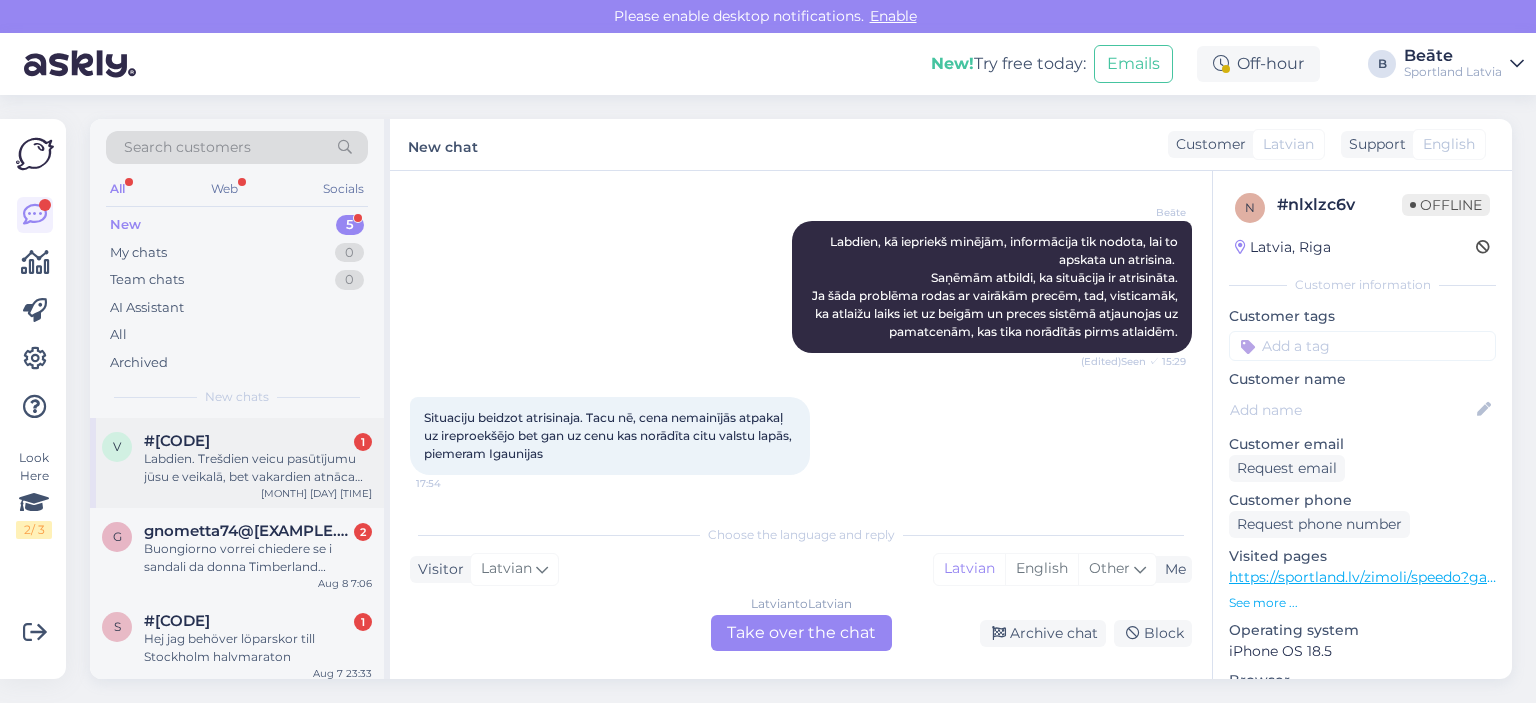 click on "Labdien. Trešdien veicu pasūtījumu jūsu e veikalā, bet vakardien atnāca tikai daļa no pasūtījuma. #1000469757 šis ir pasūtījuma nr. Vajadzēja būt divām maikām, šortiem un apakšbiksēm, bet atnāca tikai apakšbikses." at bounding box center (258, 468) 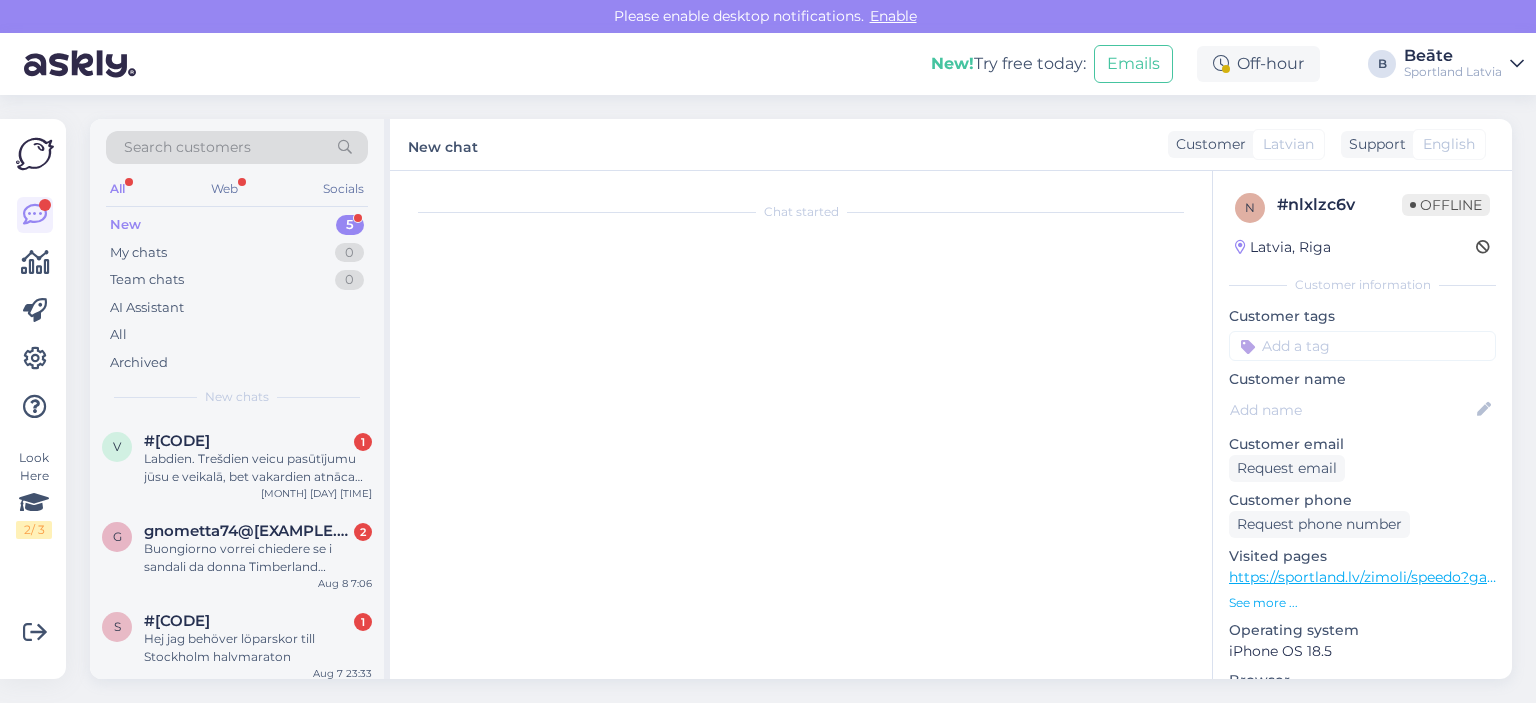 scroll, scrollTop: 0, scrollLeft: 0, axis: both 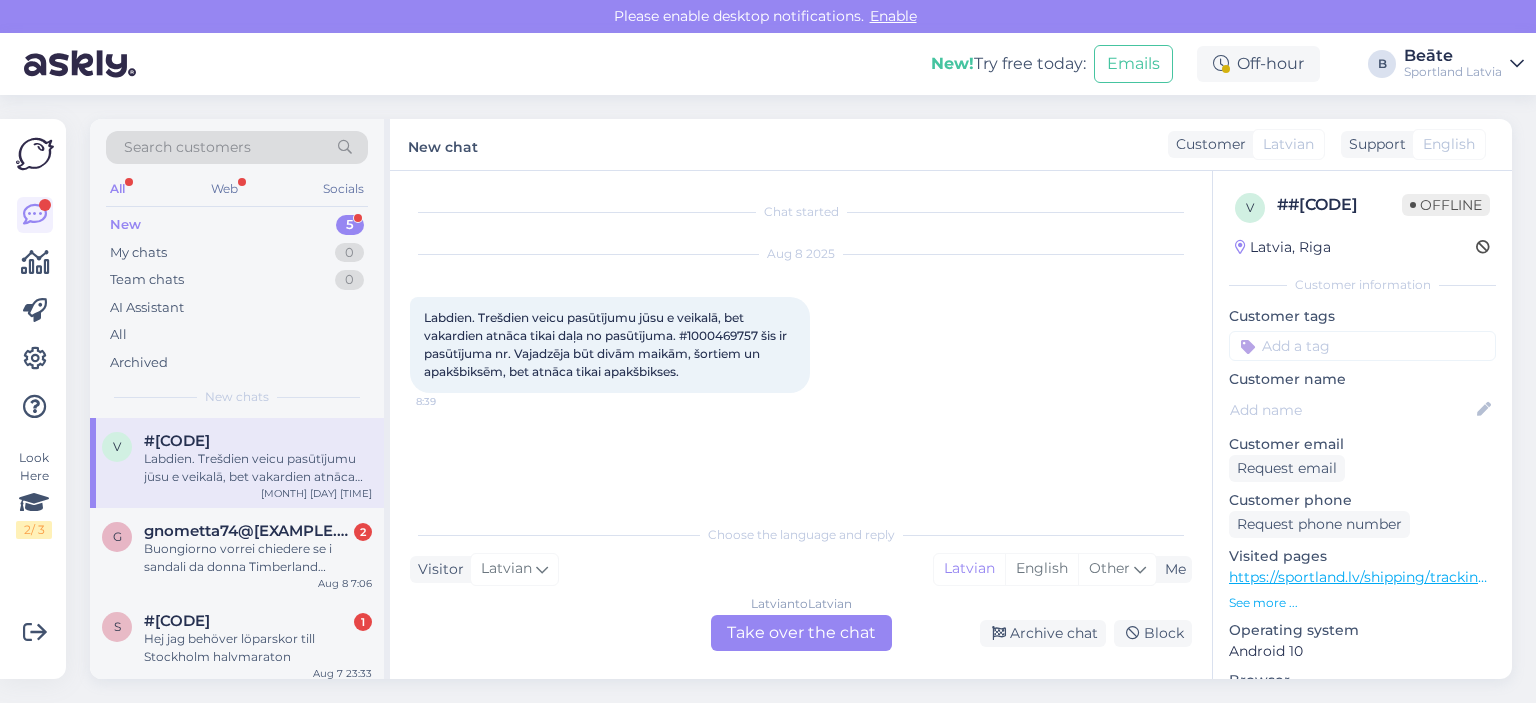 click on "Latvian  to  Latvian Take over the chat" at bounding box center (801, 633) 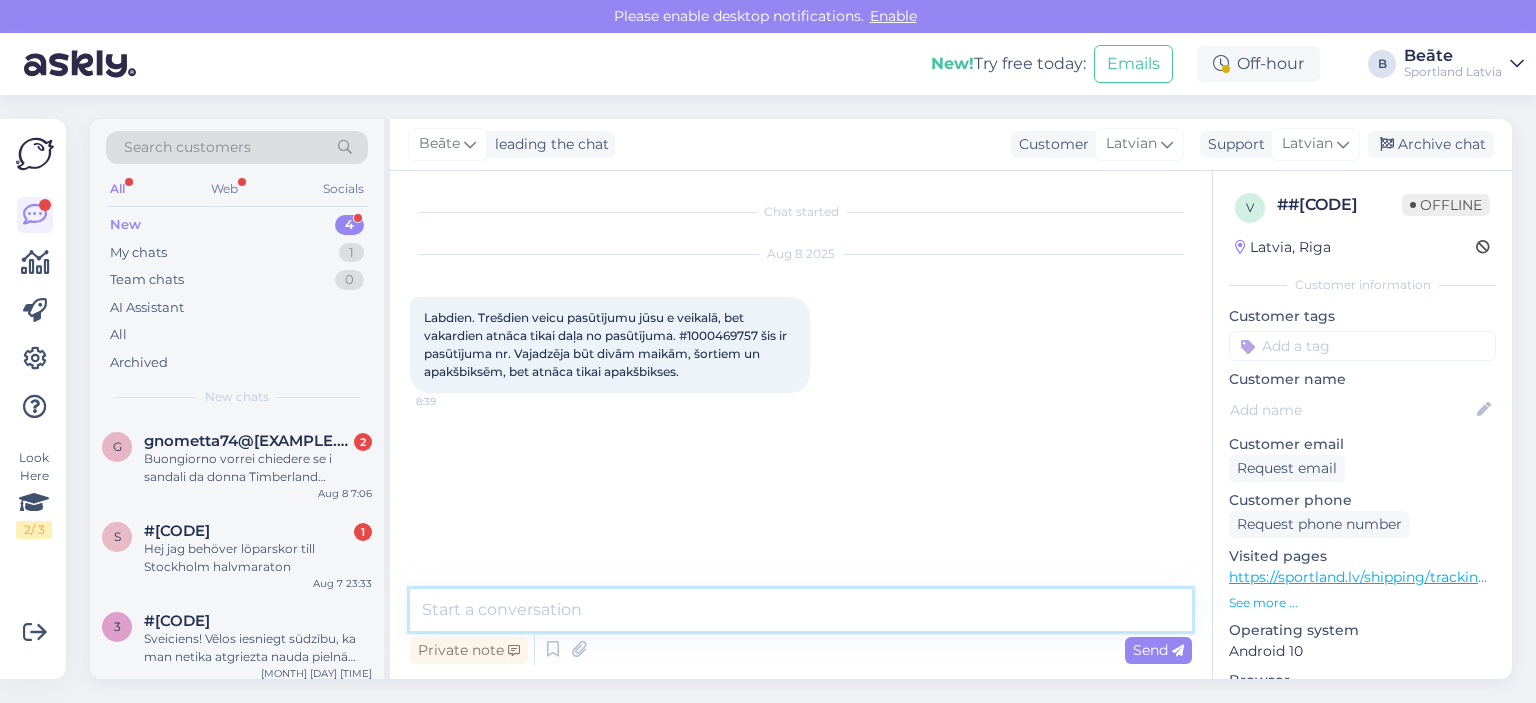 click at bounding box center [801, 610] 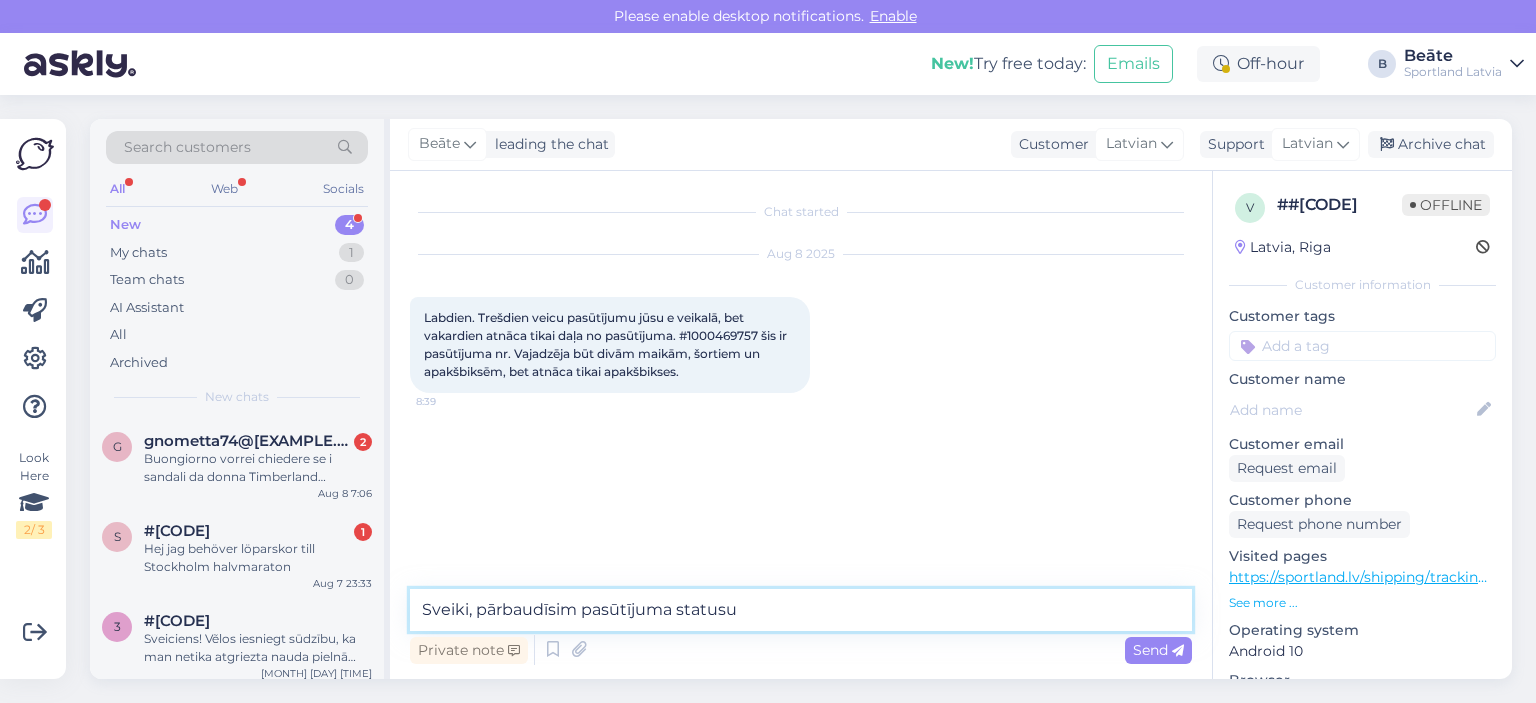 type on "Sveiki, pārbaudīsim pasūtījuma statusu." 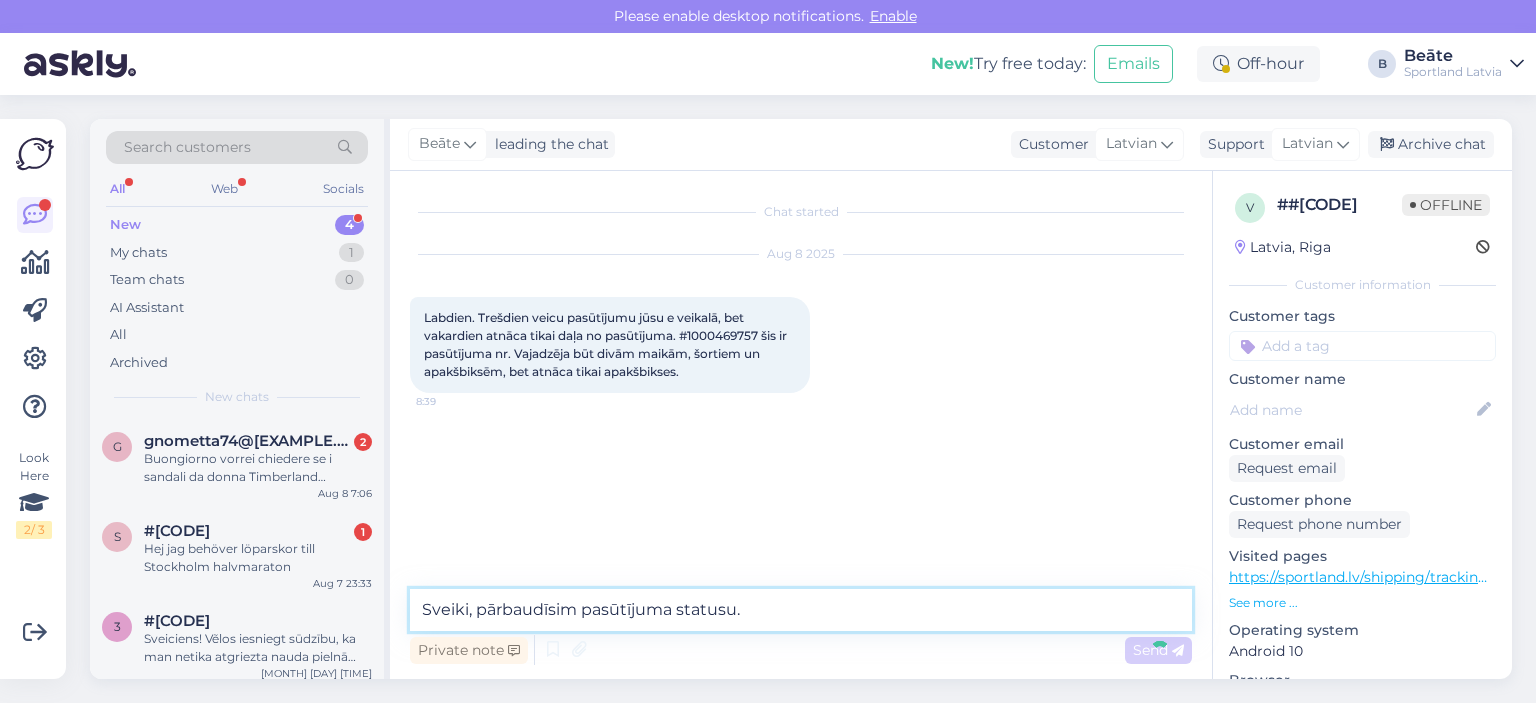 type 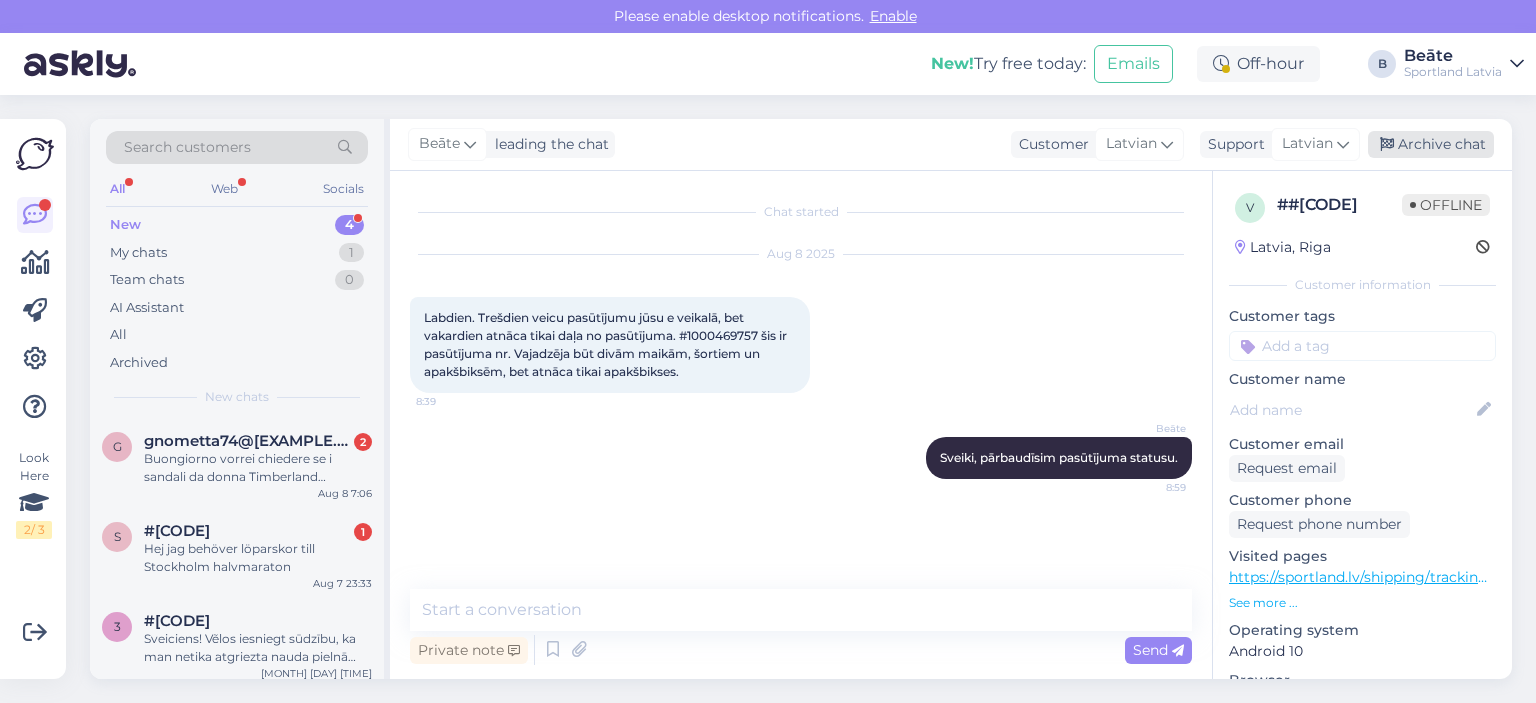 click on "Archive chat" at bounding box center [1431, 144] 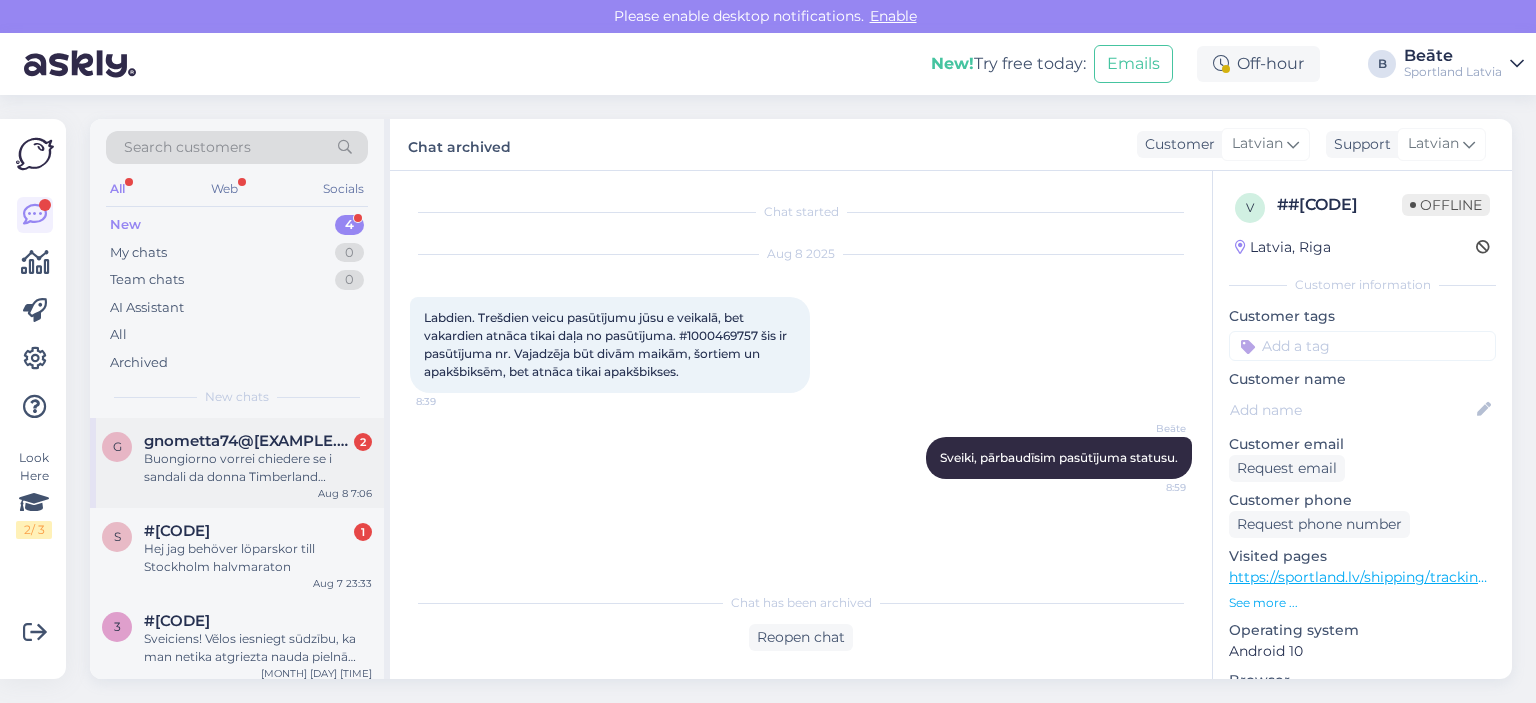 click on "gnometta74@[EXAMPLE.COM]" at bounding box center [248, 441] 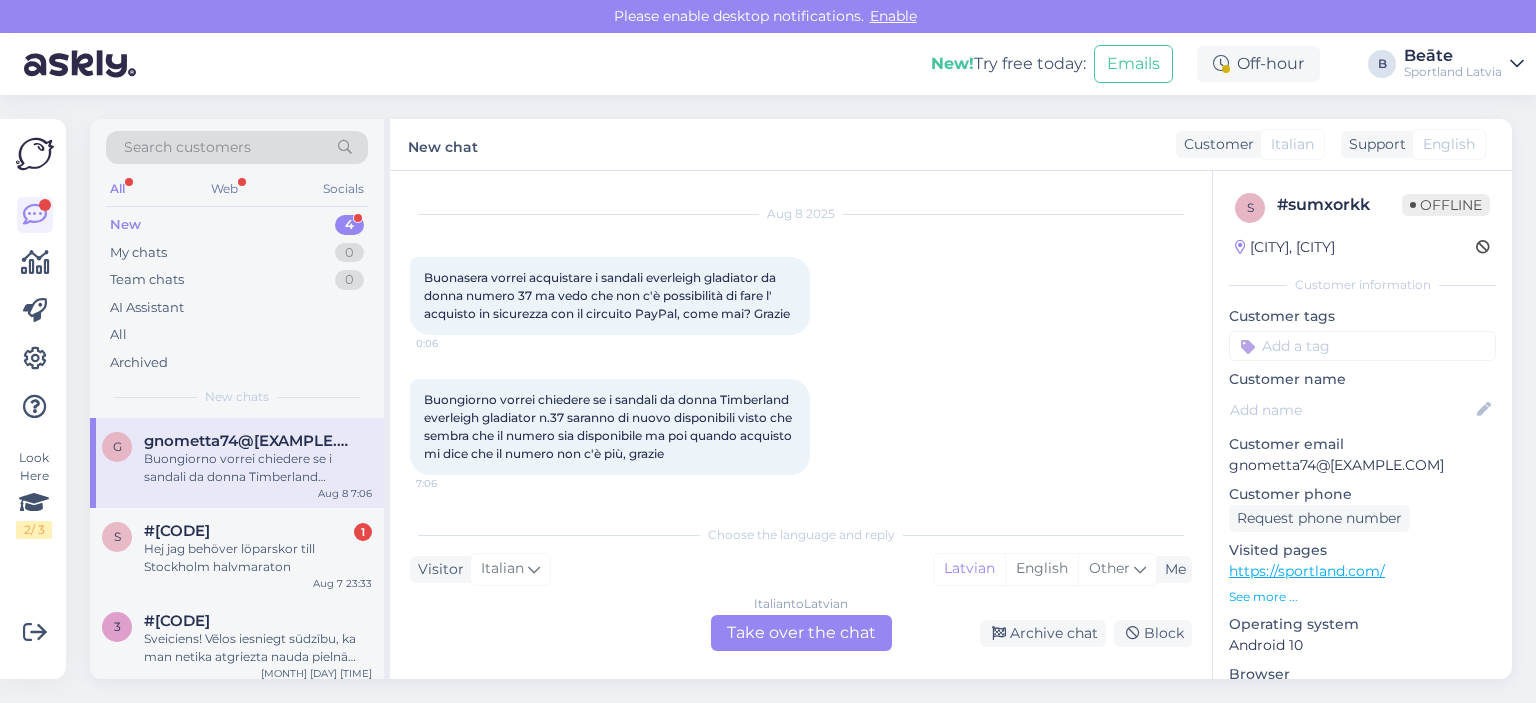 click on "Italian  to  Latvian Take over the chat" at bounding box center (801, 633) 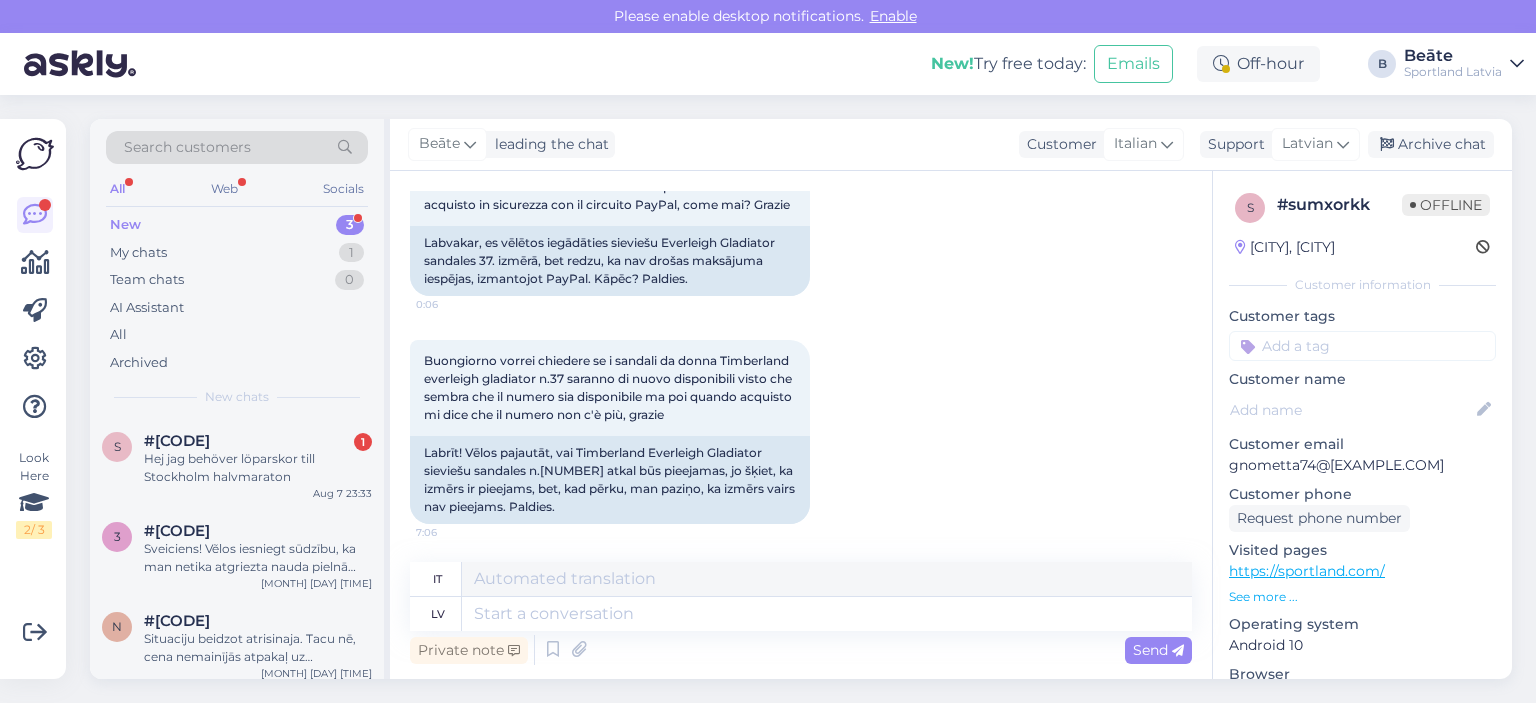 scroll, scrollTop: 150, scrollLeft: 0, axis: vertical 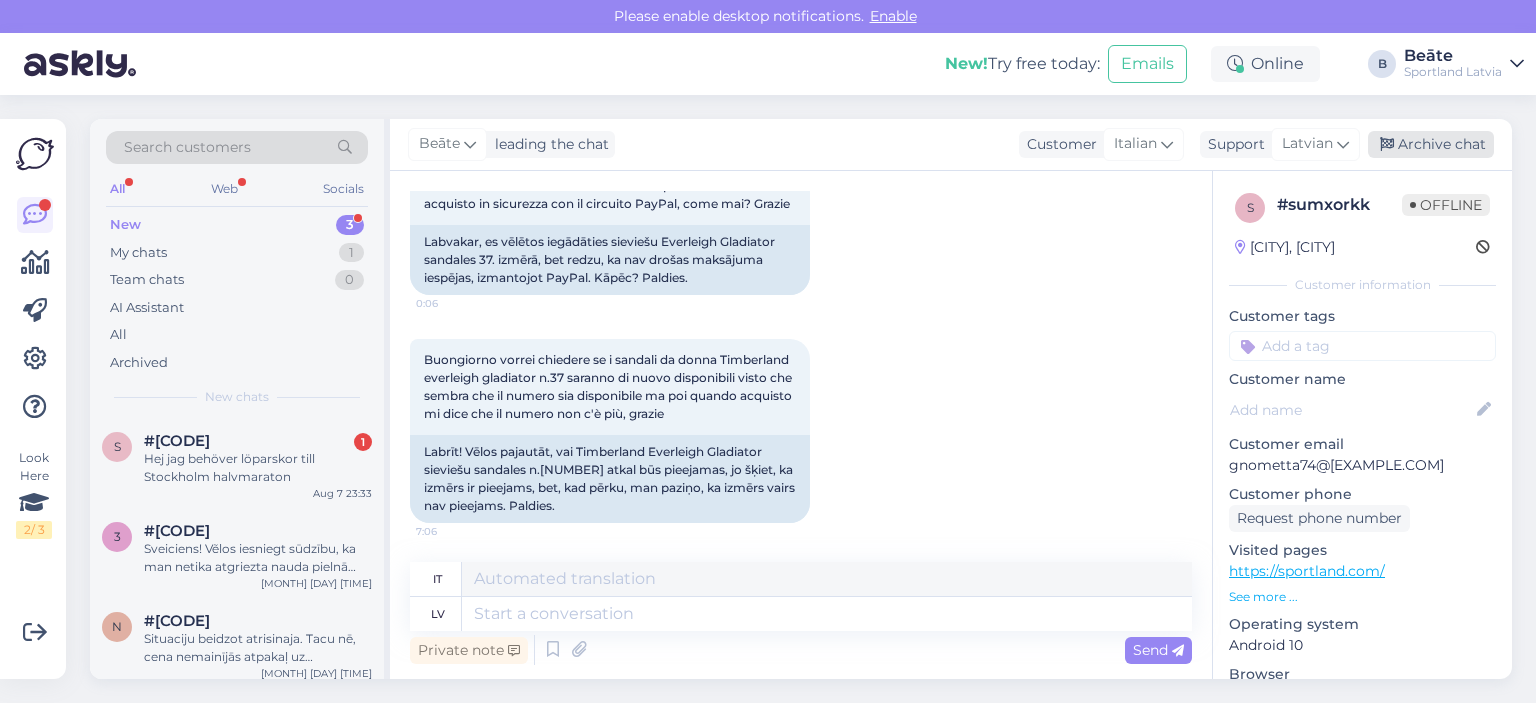 click on "Archive chat" at bounding box center (1431, 144) 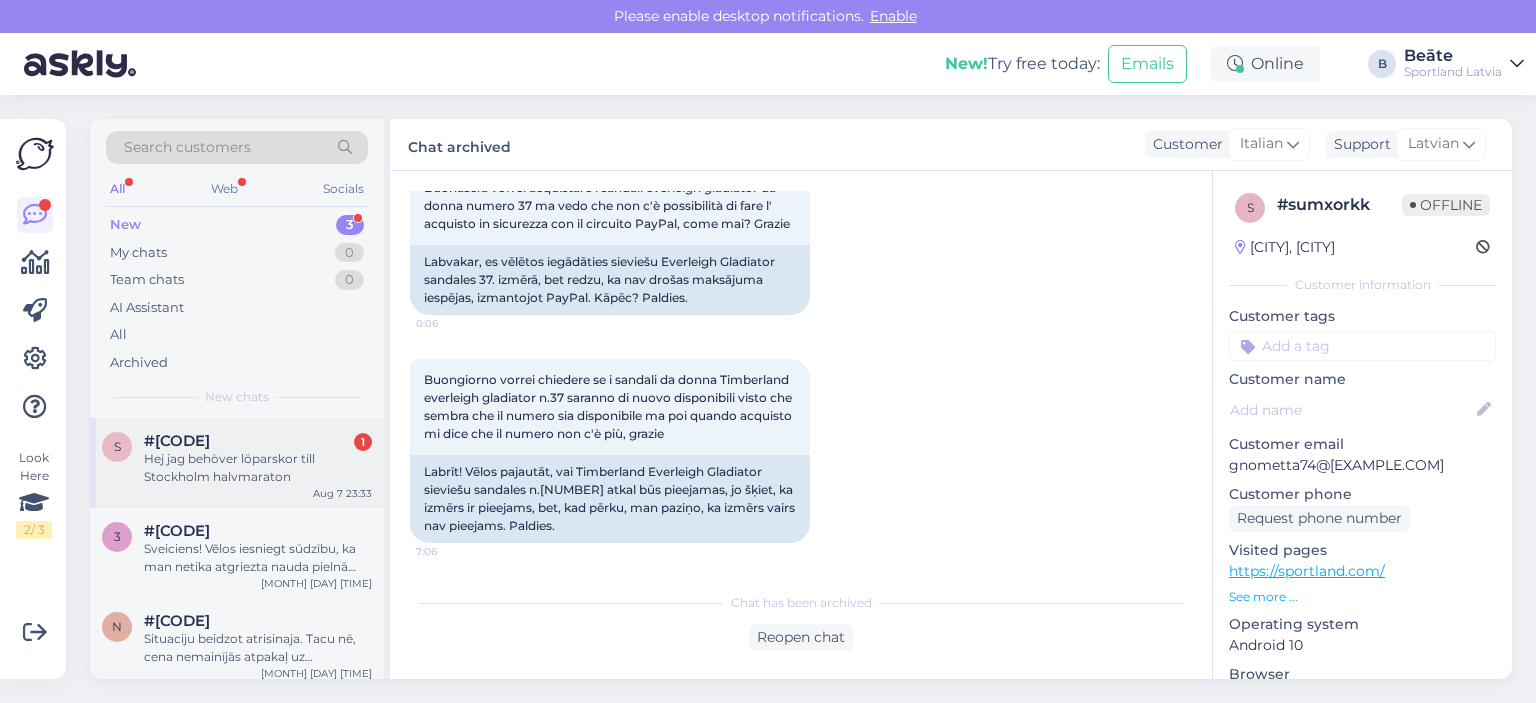 click on "s #sxnanvsz 1 Hej jag behöver löparskor till Stockholm halvmaraton  Aug 7 23:33" at bounding box center (237, 463) 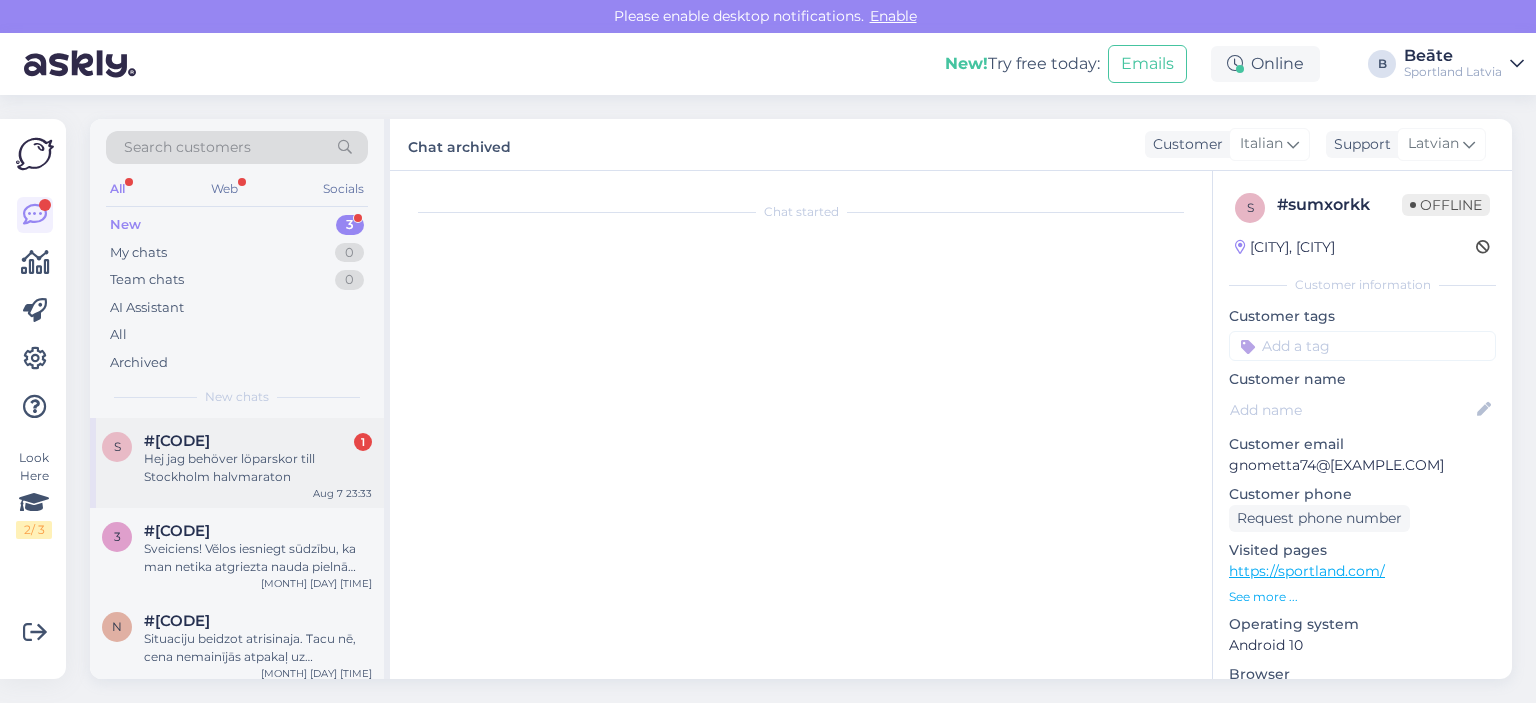 scroll, scrollTop: 0, scrollLeft: 0, axis: both 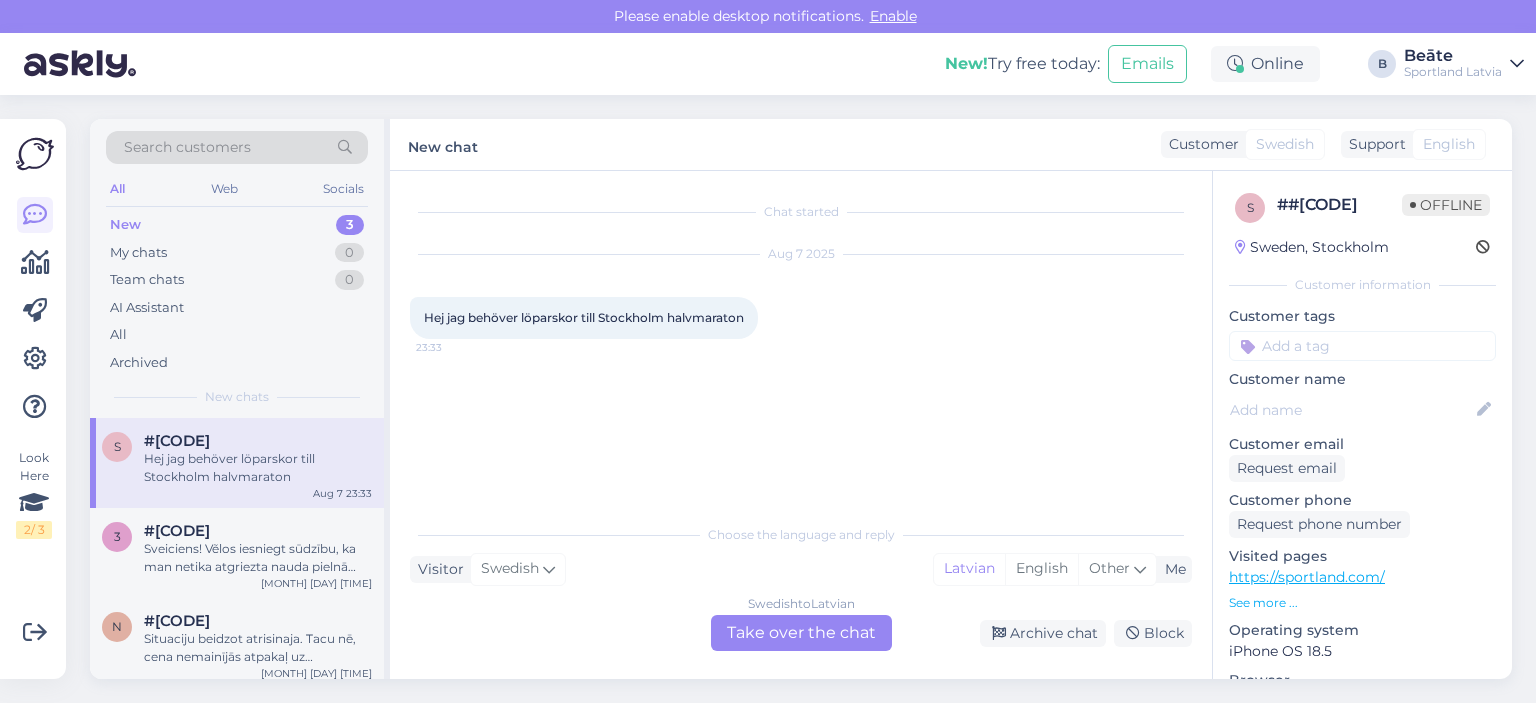 click on "Swedish  to  Latvian Take over the chat" at bounding box center [801, 633] 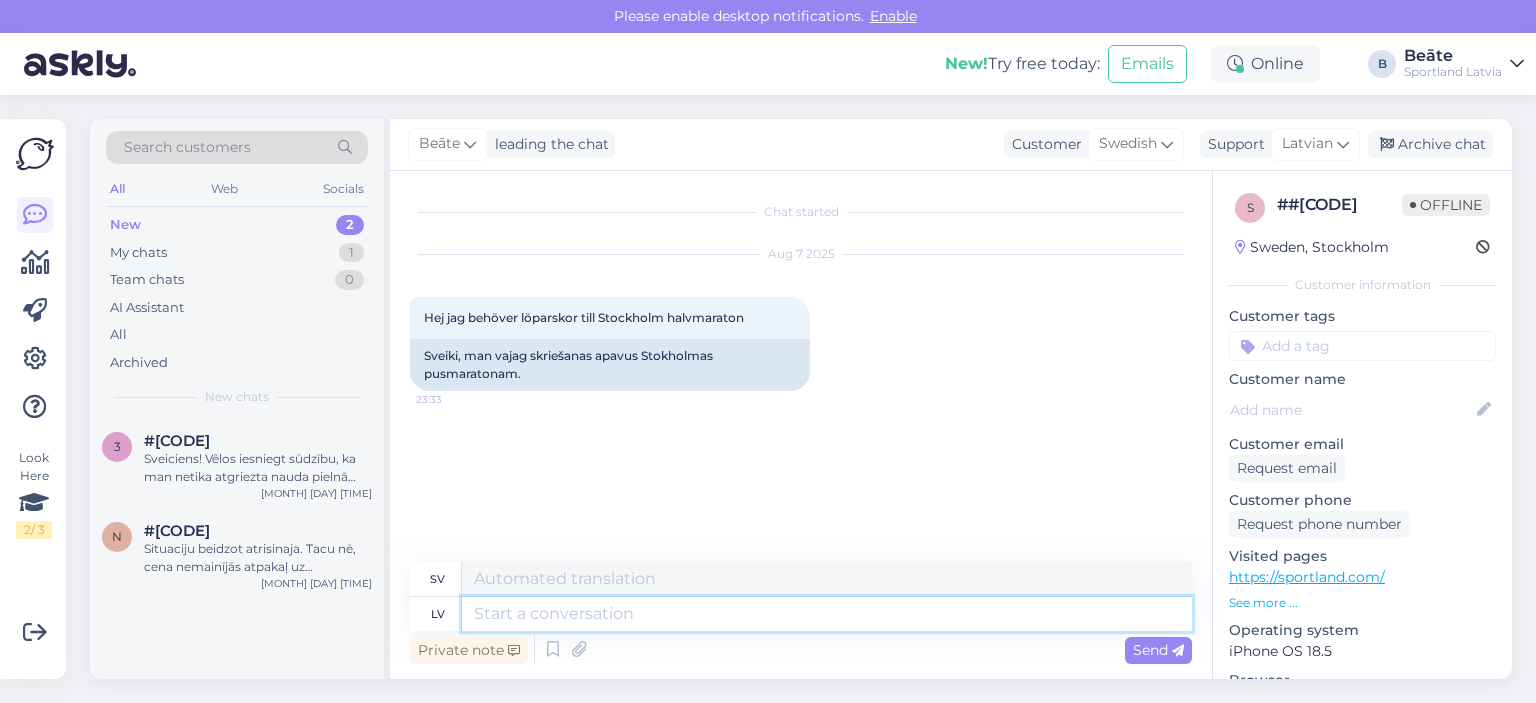 click at bounding box center [827, 614] 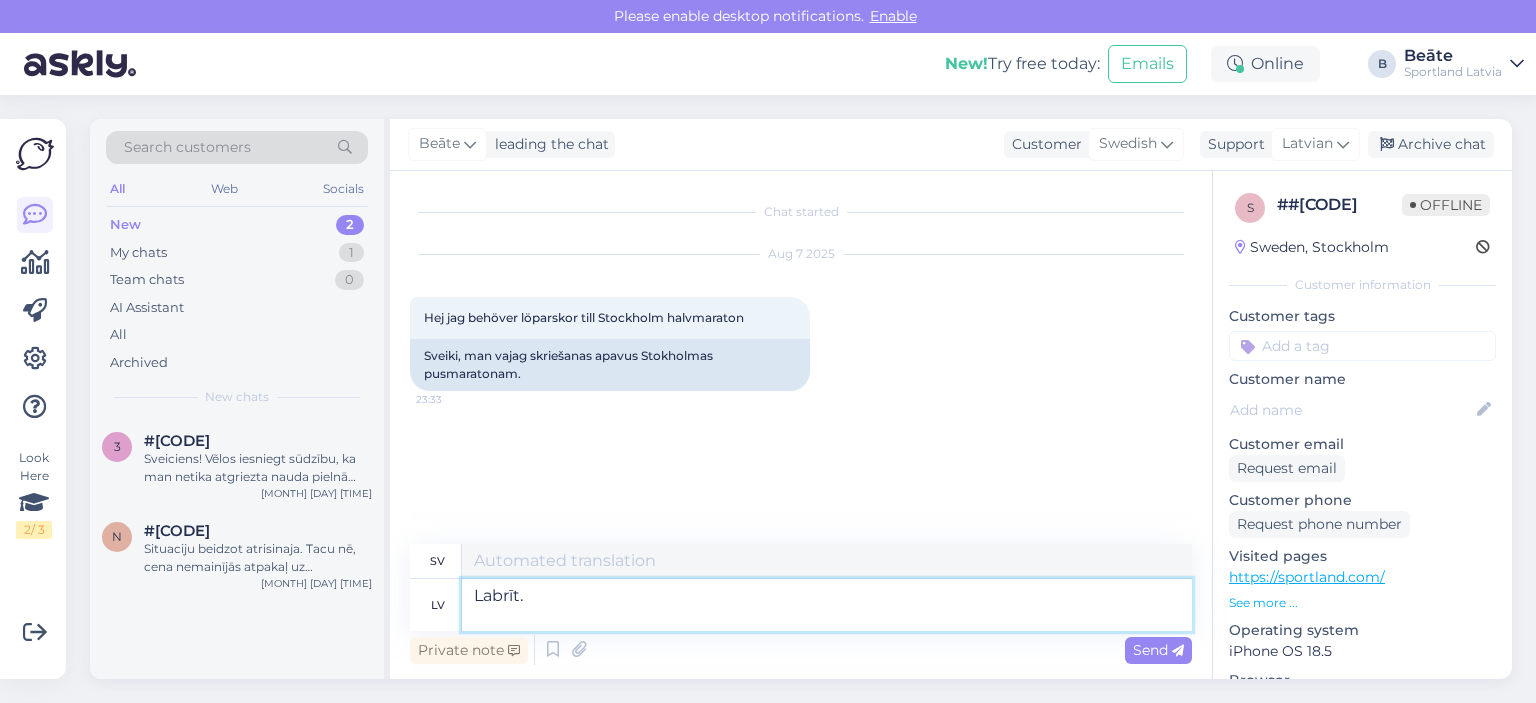 paste on "https://sportland.com/searchresults?q=running%20shoes&ff.attr_!gender=Men" 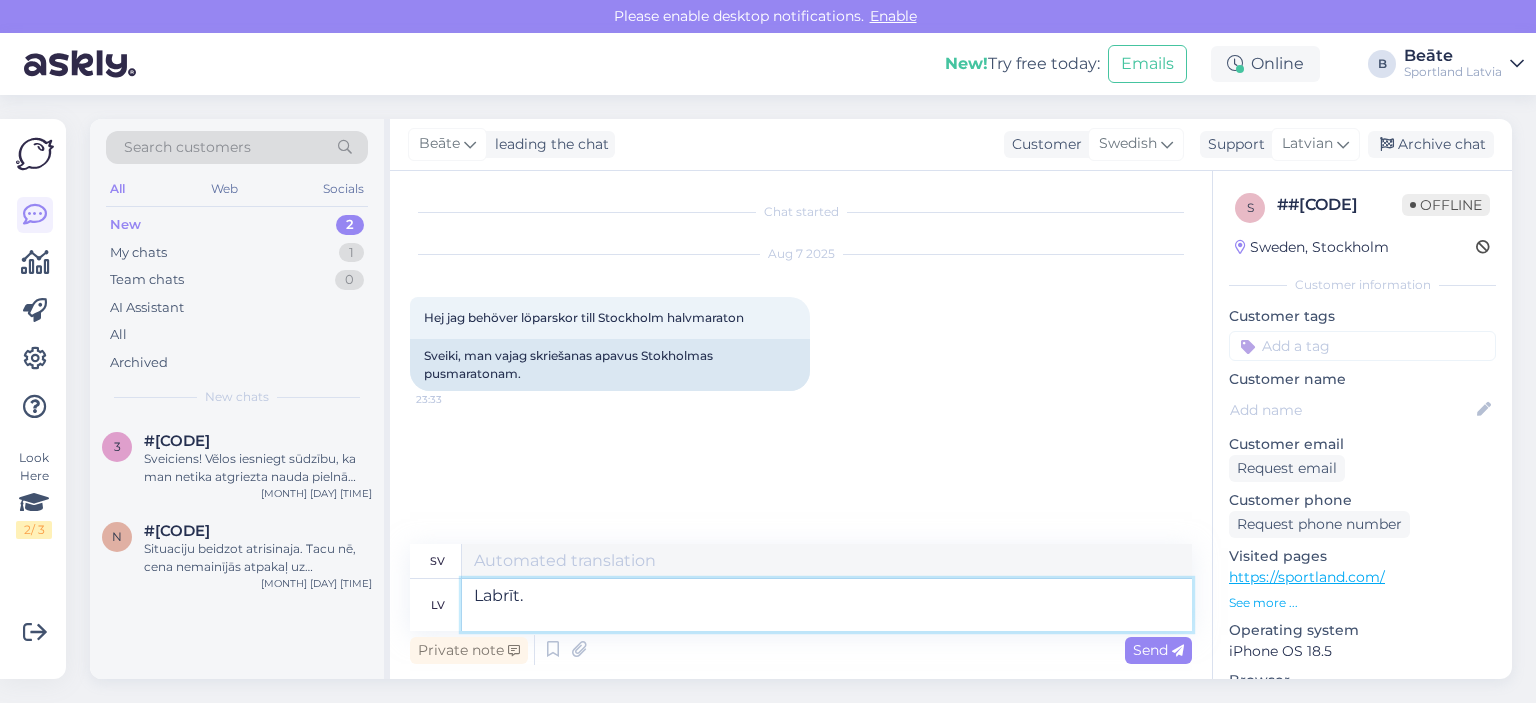 type on "Labrīt.
https://sportland.com/searchresults?q=running%20shoes&ff.attr_!gender=Men" 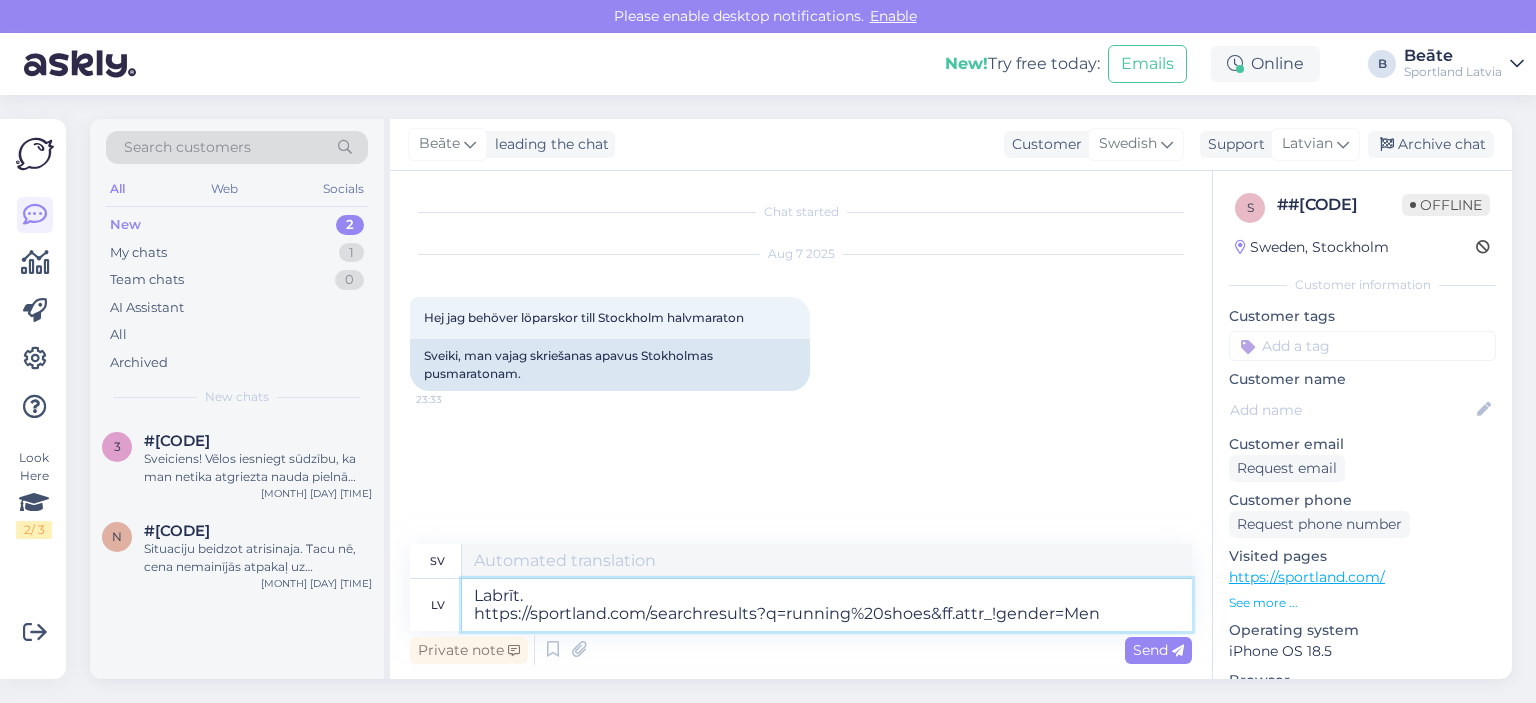 type on "God morgon.
https://sportland.com/searchresults?q=running%20shoes&ff.attr_ !gender=Men" 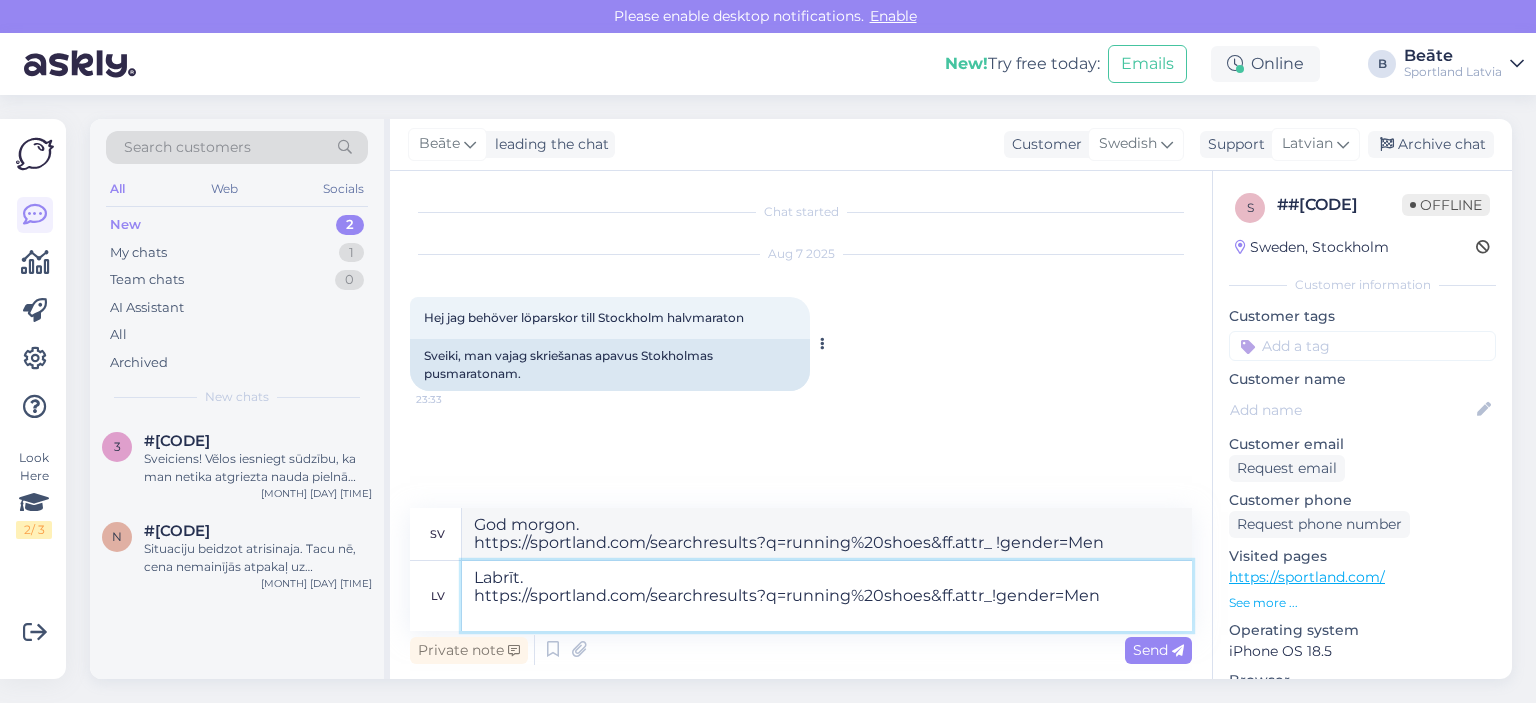 paste on "https://sportland.com/searchresults?q=running%20shoes%20wo&ff.attr_!gender=Women" 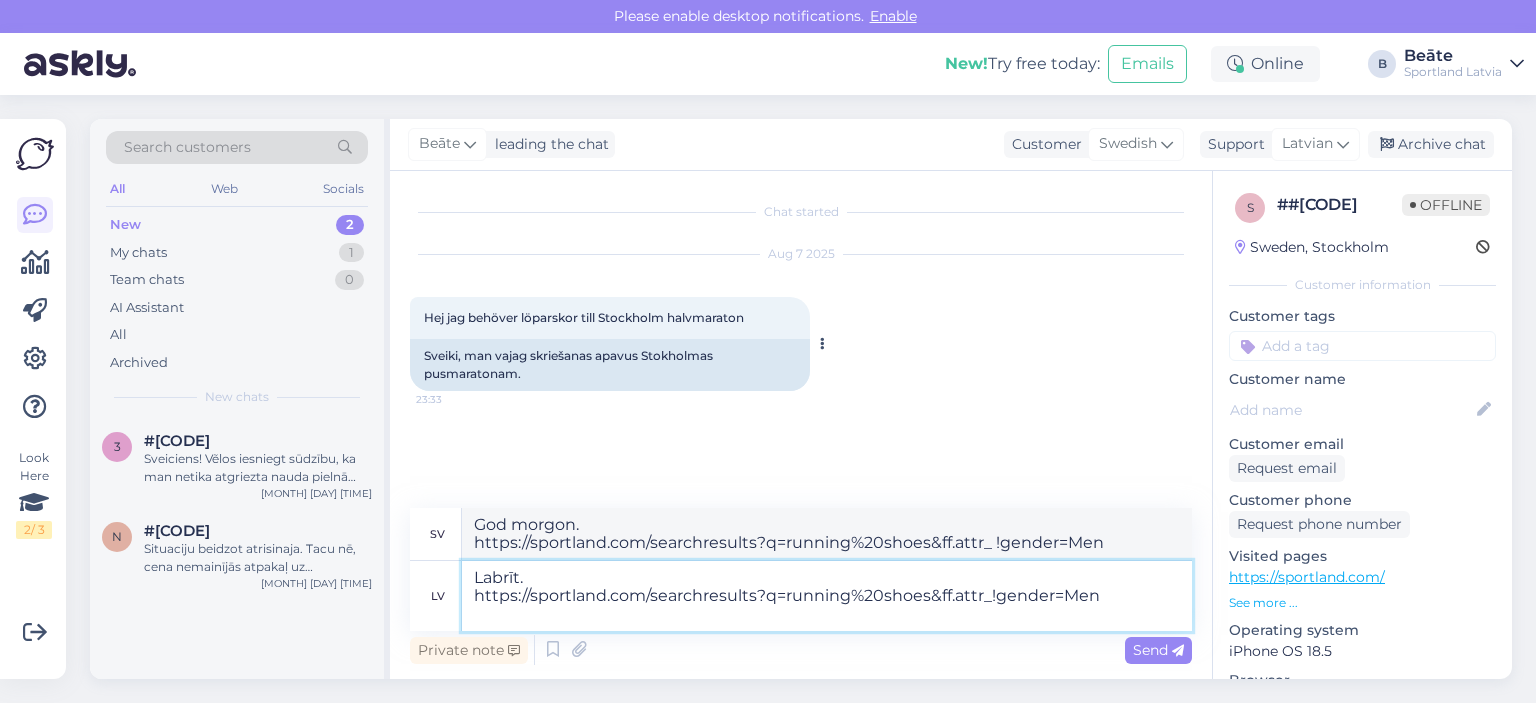 type on "Labrīt.
https://sportland.com/searchresults?q=running%20shoes&ff.attr_!gender=Men
https://sportland.com/searchresults?q=running%20shoes%20wo&ff.attr_!gender=Women" 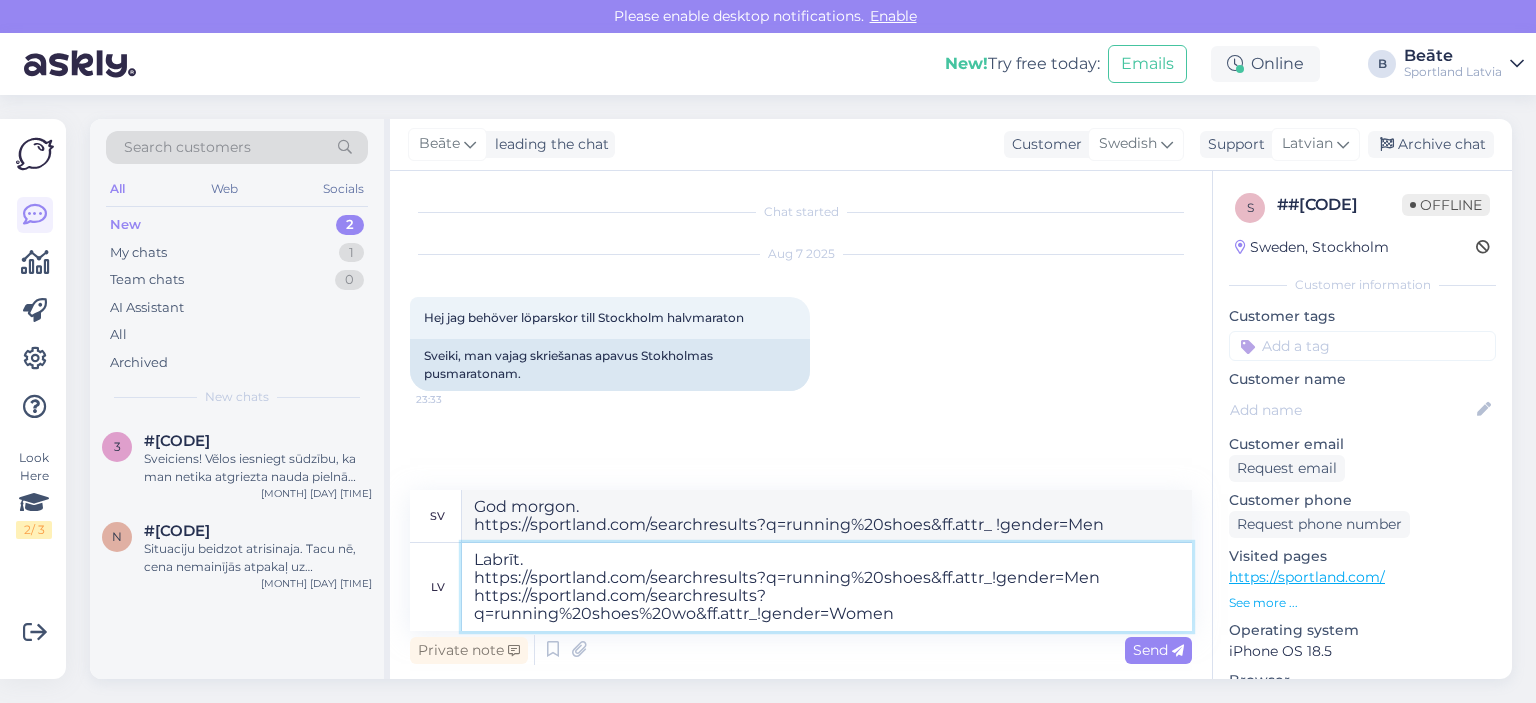 type on "God morgon.
https://sportland.com/searchresults?q=running%20shoes&ff.attr_ !gender=Men
https://sportland.com/searchresults?q=running%20shoes%20wo&ff.attr_ !gender=Women" 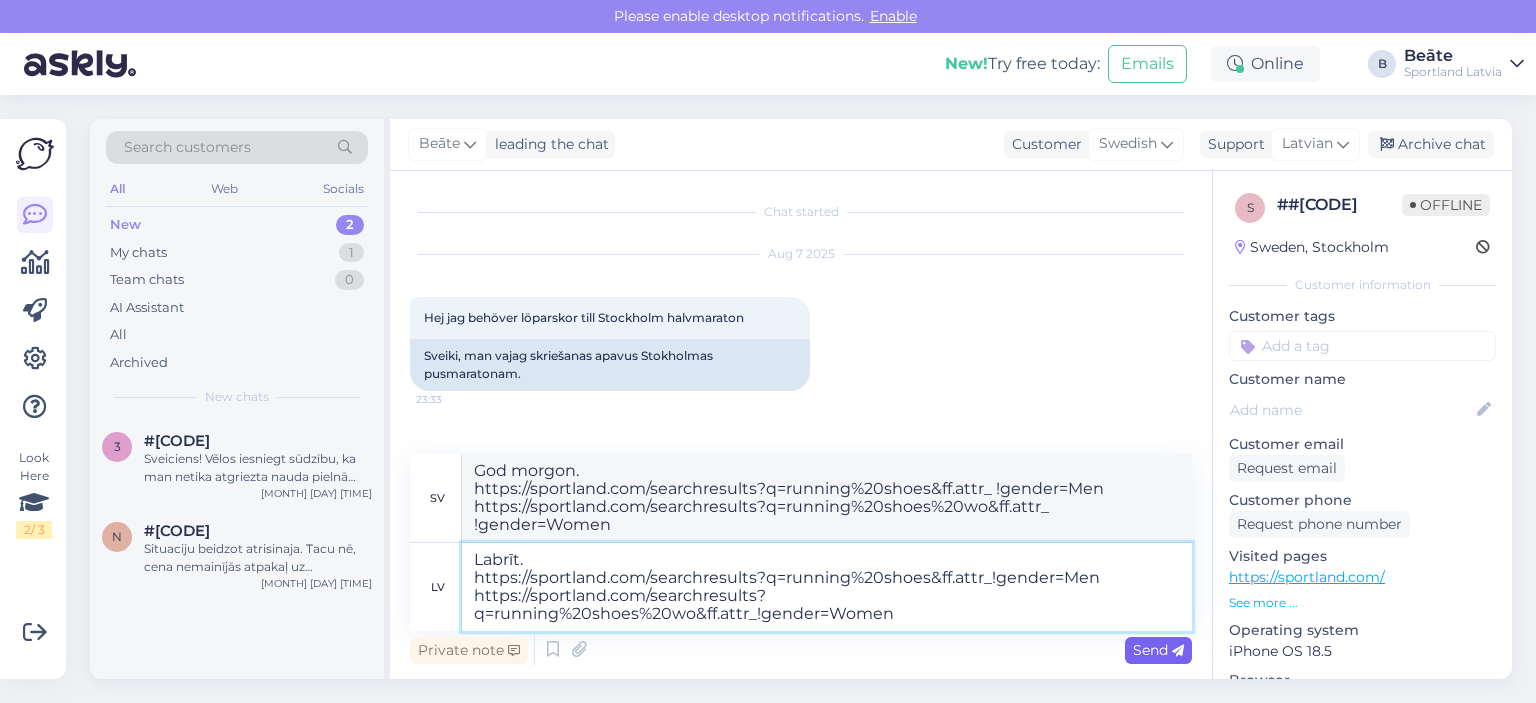 type on "Labrīt.
https://sportland.com/searchresults?q=running%20shoes&ff.attr_!gender=Men
https://sportland.com/searchresults?q=running%20shoes%20wo&ff.attr_!gender=Women" 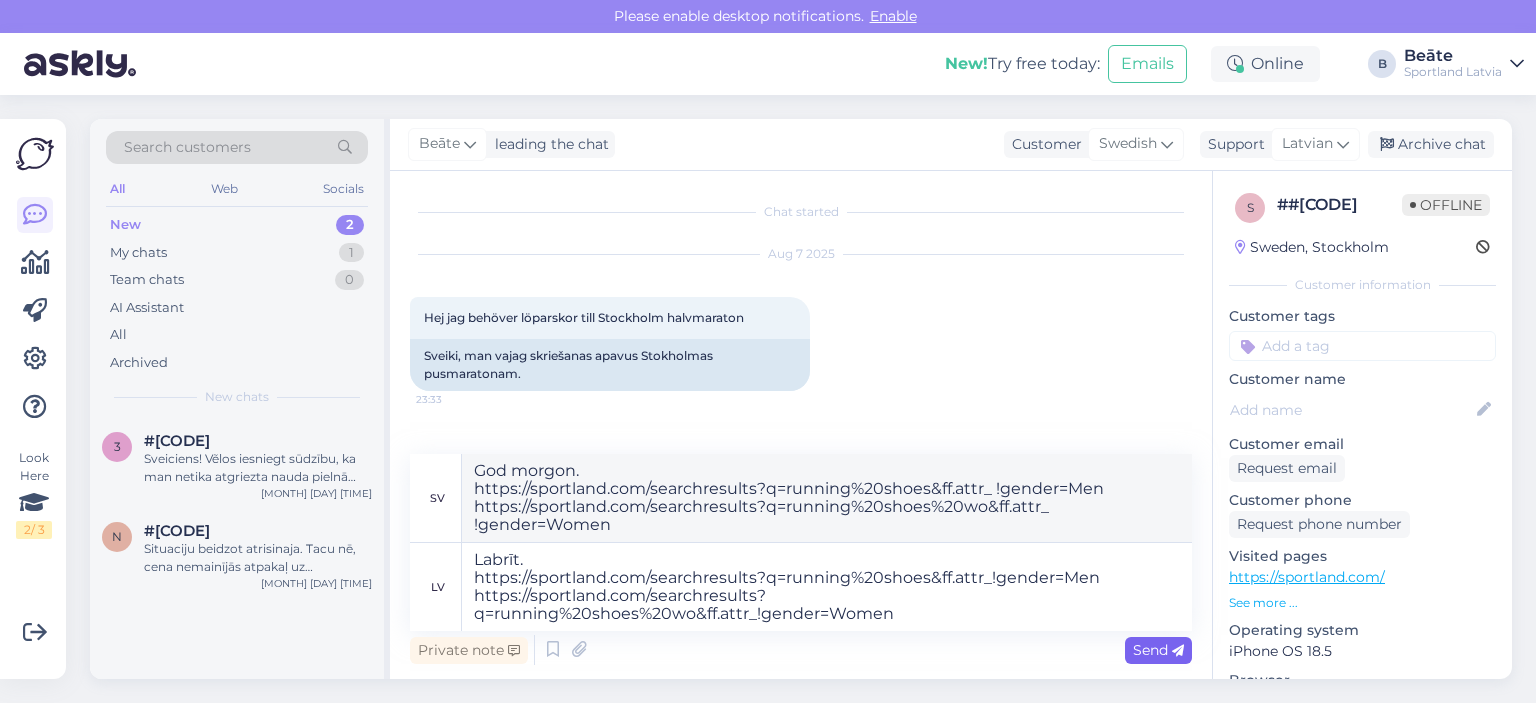 click on "Send" at bounding box center [1158, 650] 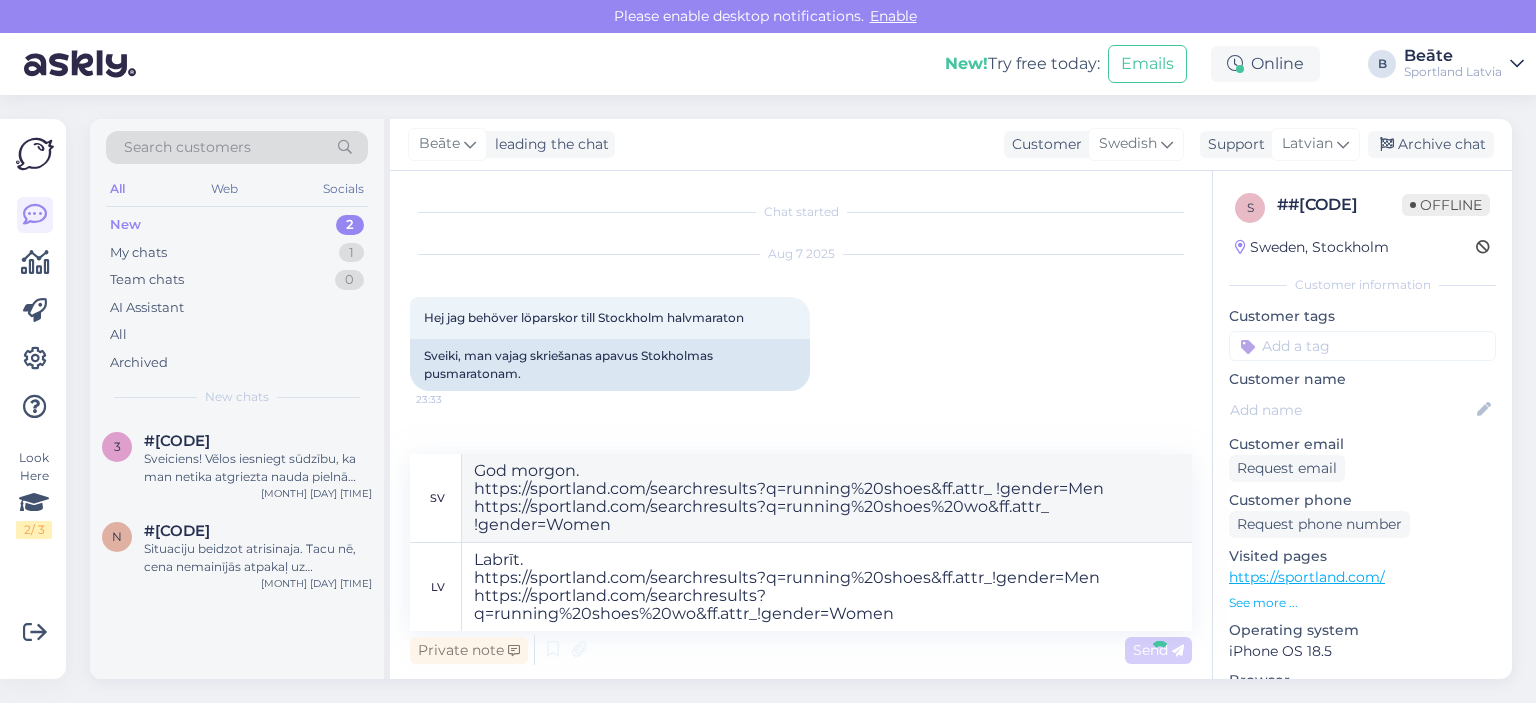 type 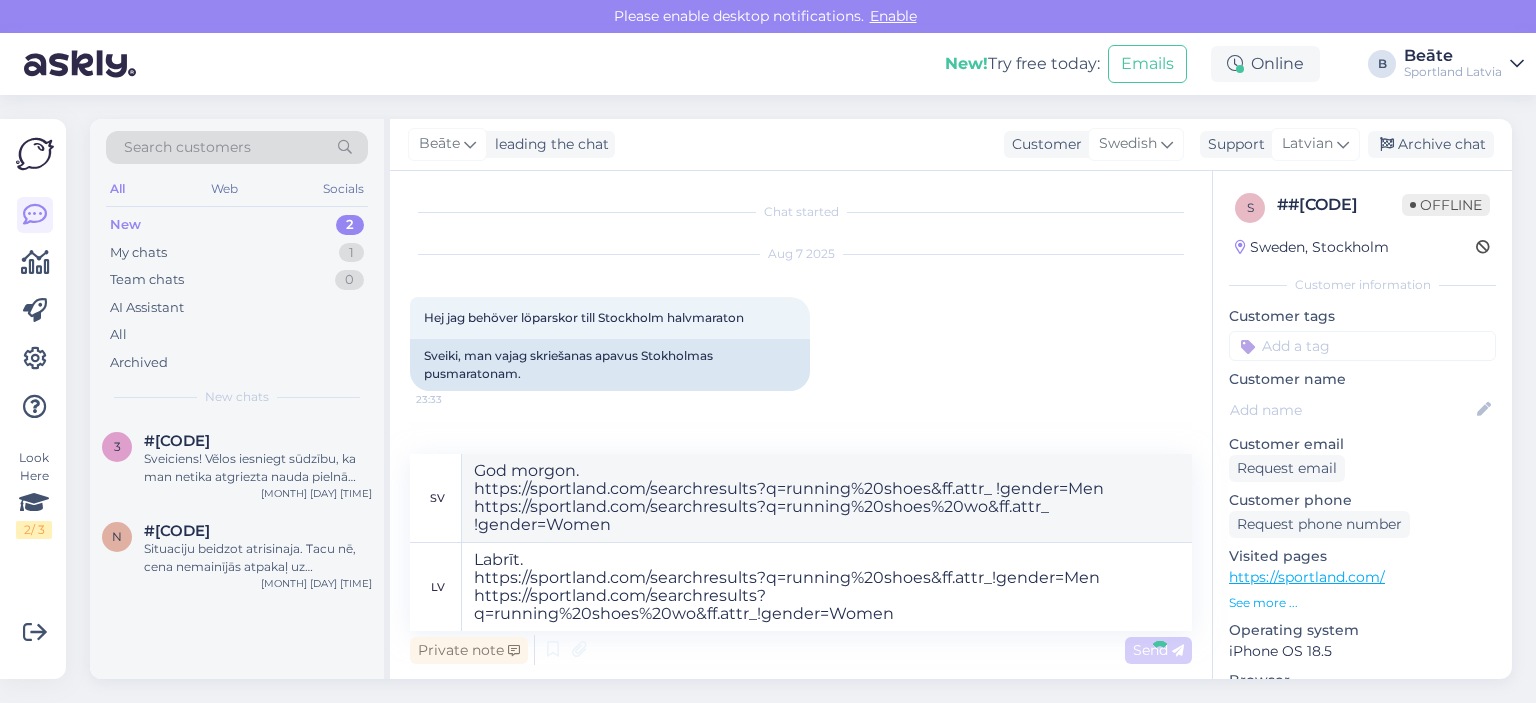 type 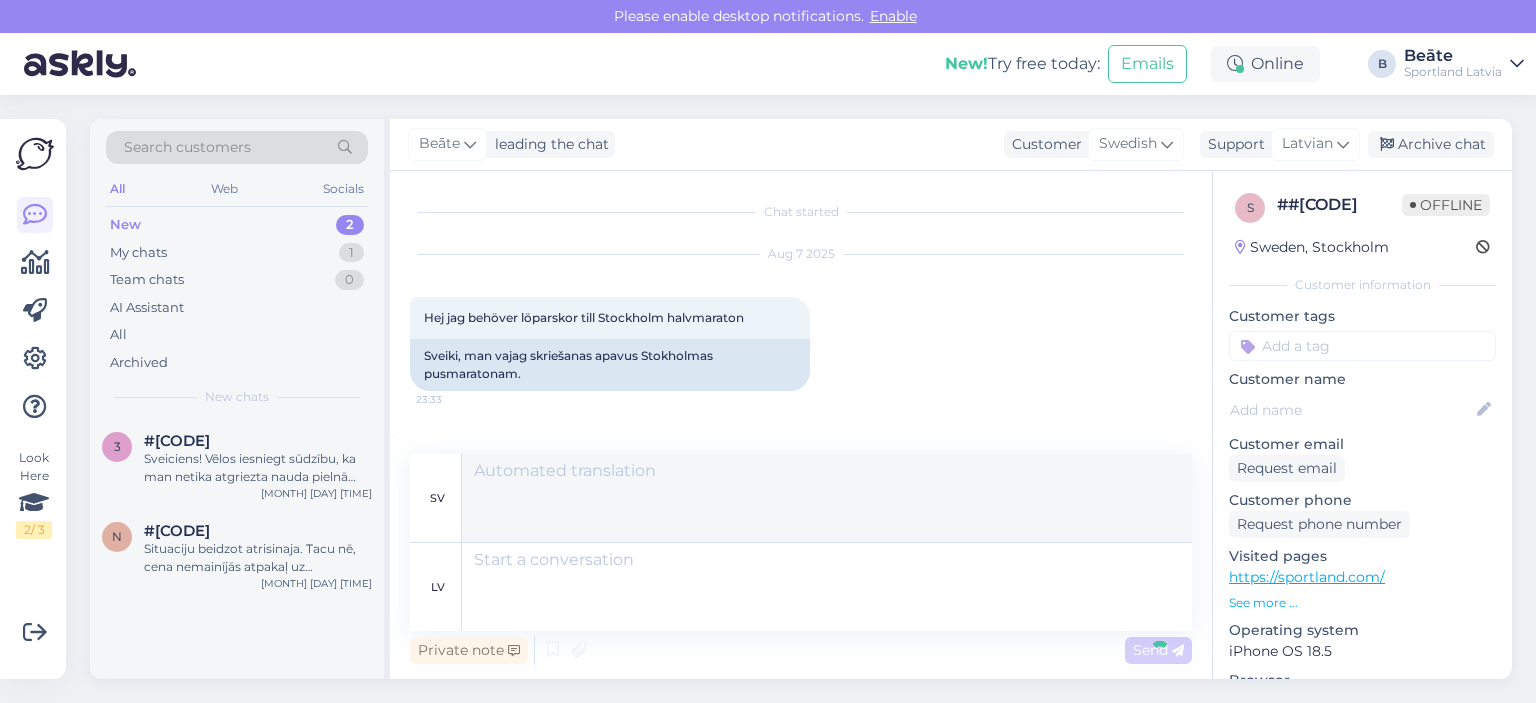 scroll, scrollTop: 174, scrollLeft: 0, axis: vertical 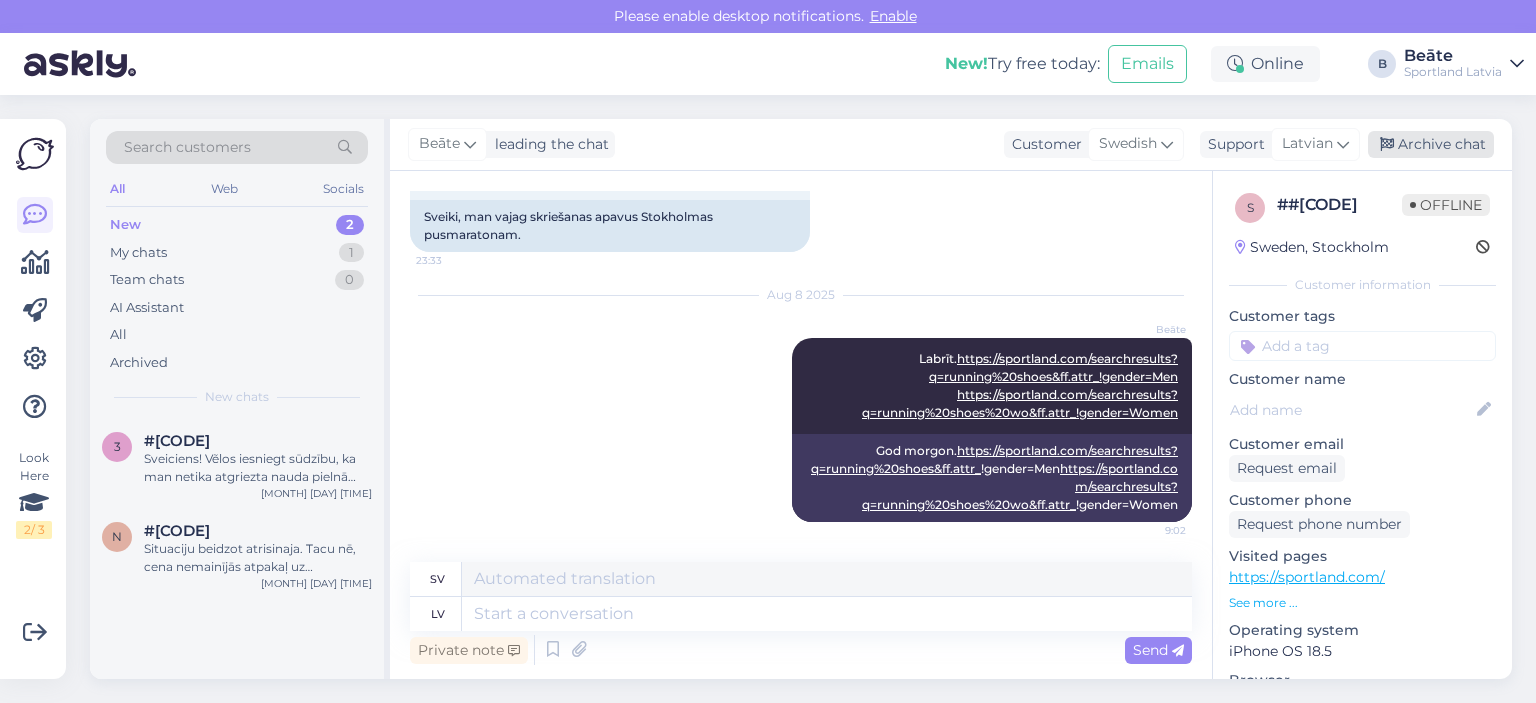 click on "Archive chat" at bounding box center (1431, 144) 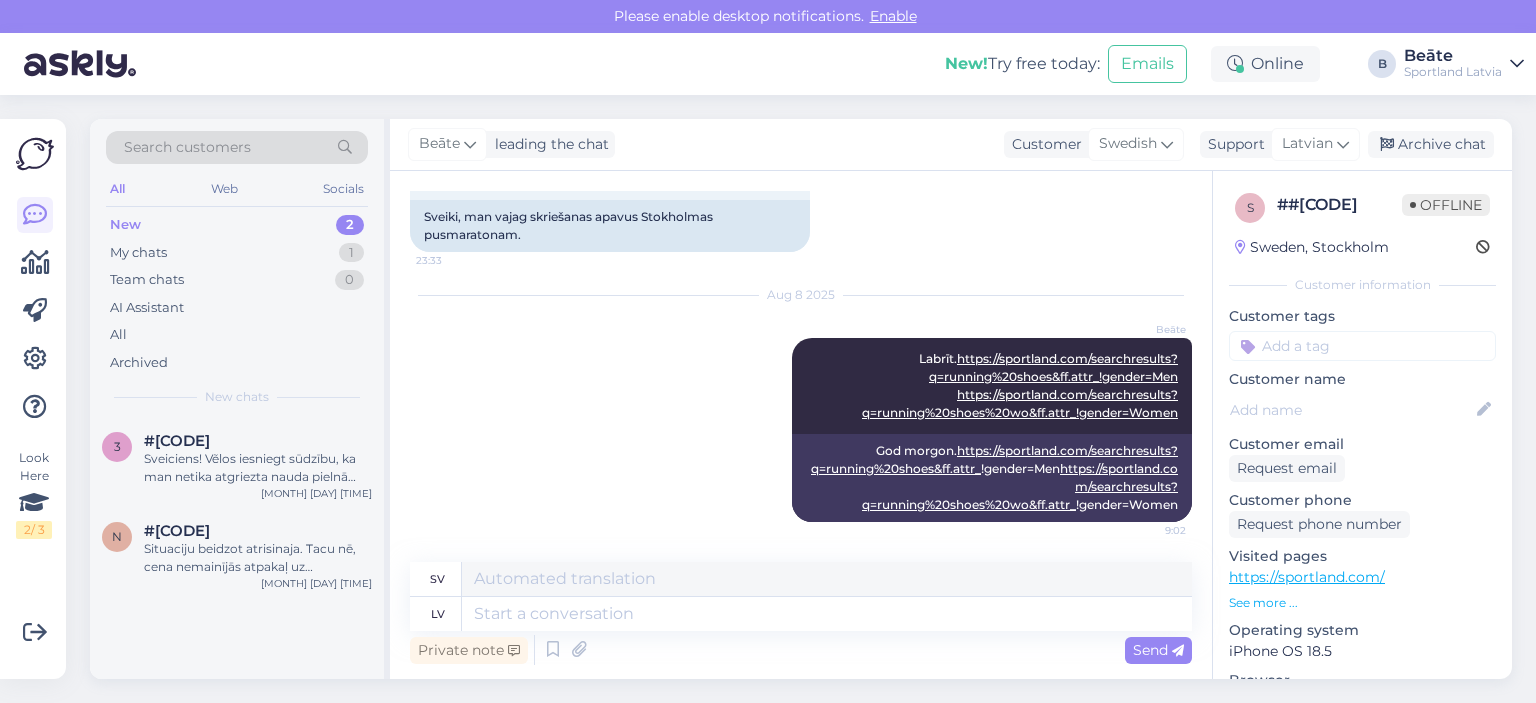 scroll, scrollTop: 154, scrollLeft: 0, axis: vertical 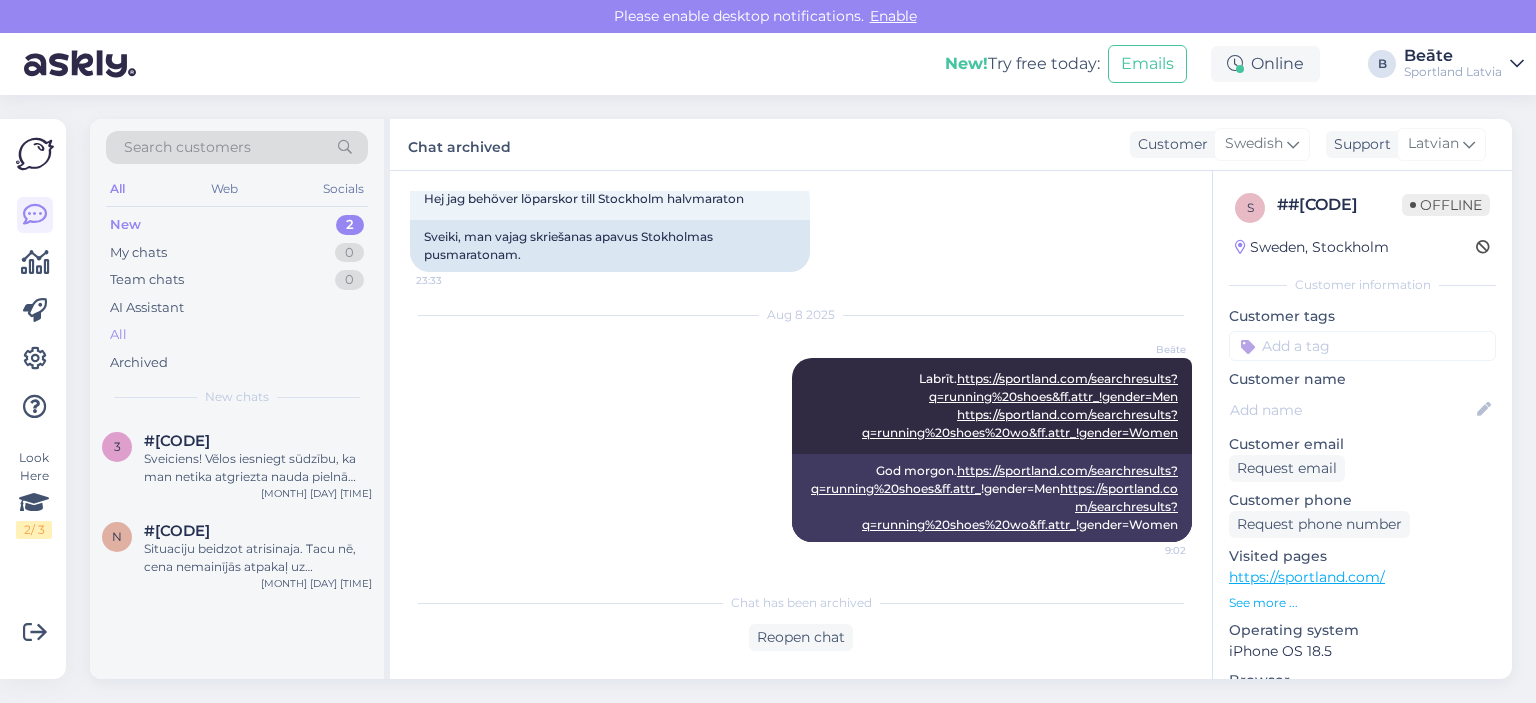 click on "All" at bounding box center (237, 335) 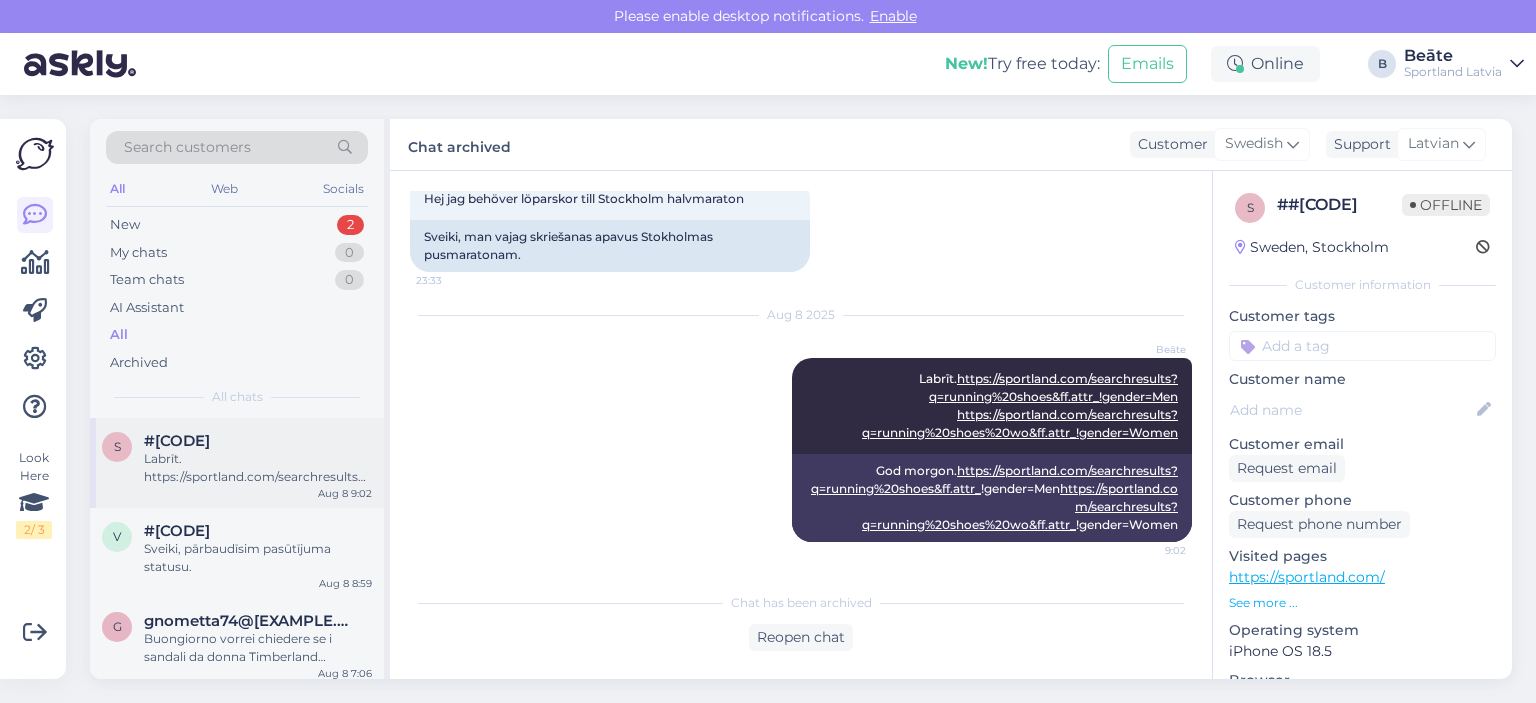 click on "Labrīt.
https://sportland.com/searchresults?q=running%20shoes&ff.attr_!gender=Men
https://sportland.com/searchresults?q=running%20shoes%20wo&ff.attr_!gender=Women" at bounding box center [258, 468] 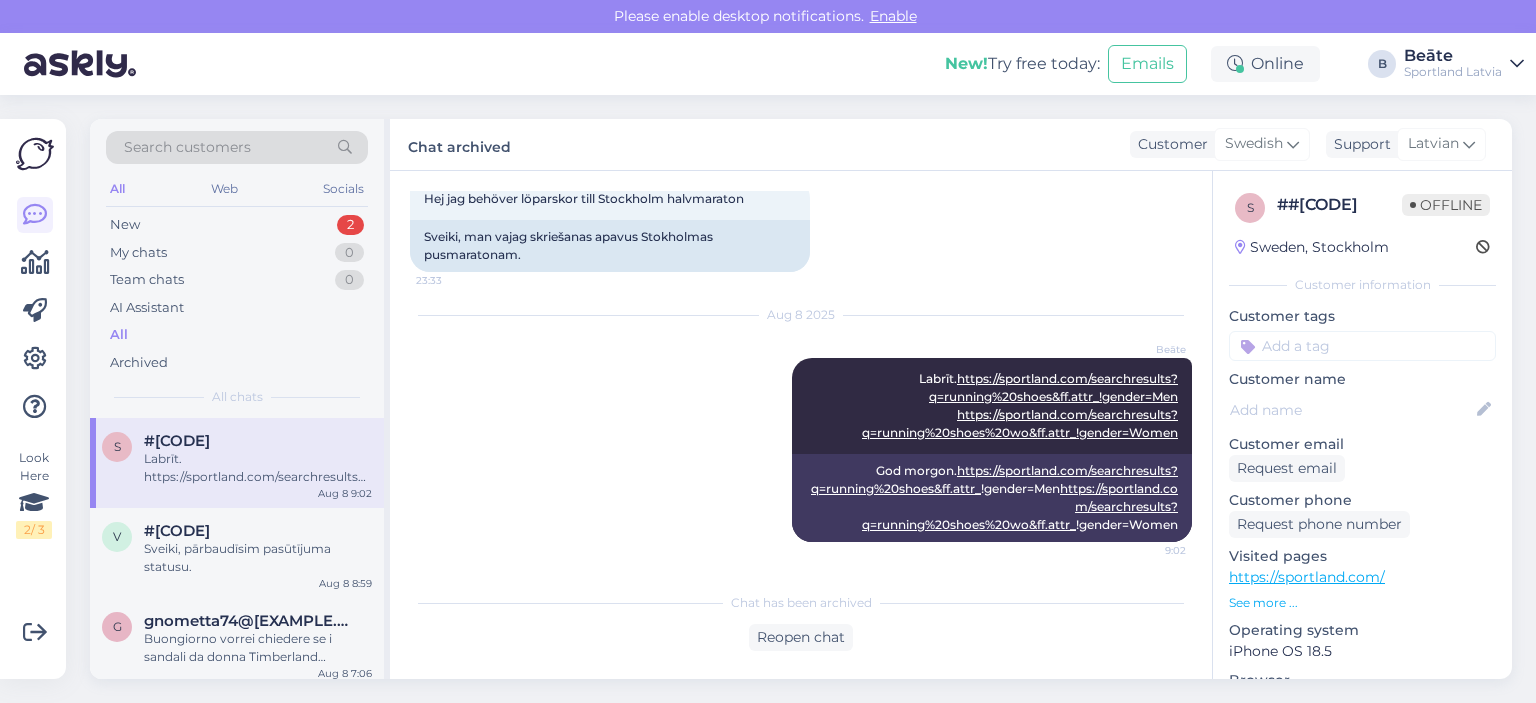 scroll, scrollTop: 154, scrollLeft: 0, axis: vertical 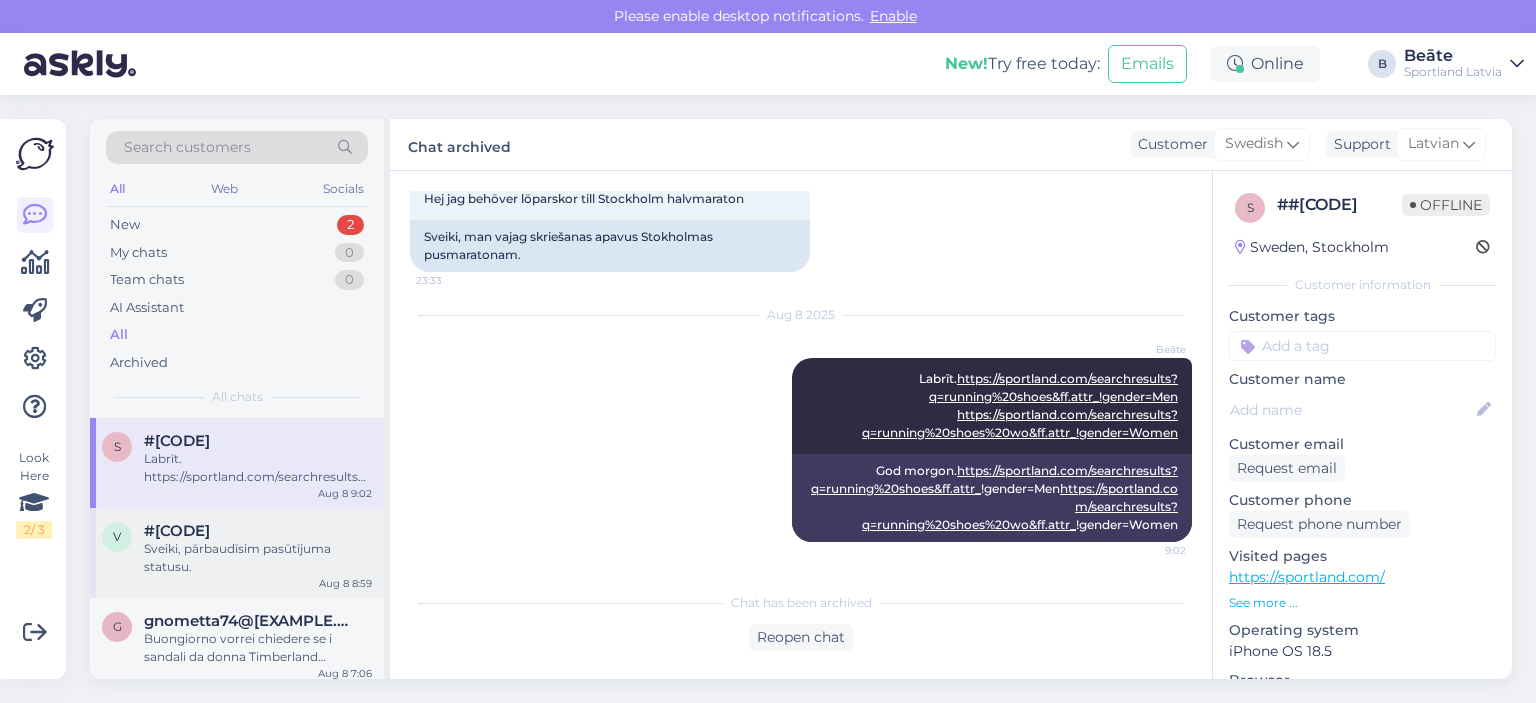 click on "Sveiki, pārbaudīsim pasūtījuma statusu." at bounding box center [258, 558] 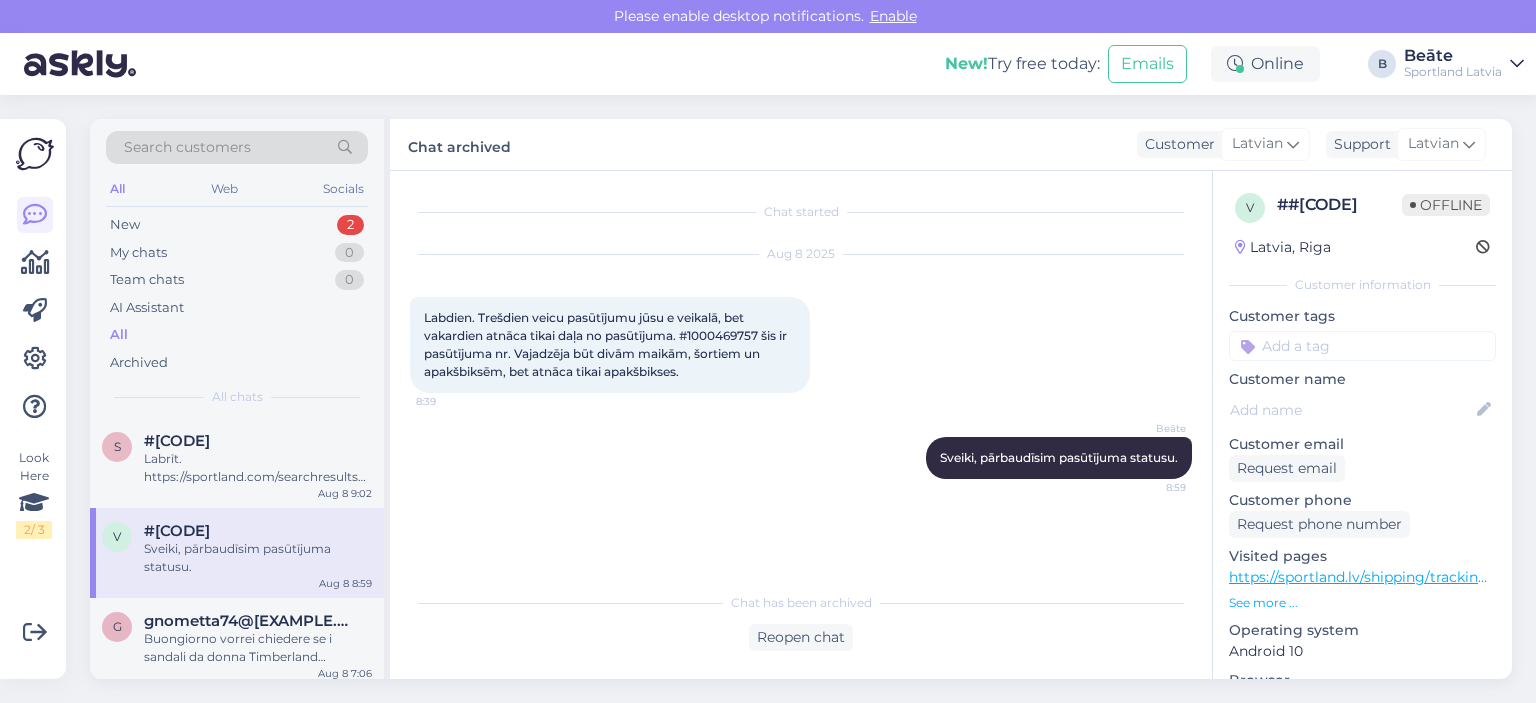 click on "Labdien. Trešdien veicu pasūtījumu jūsu e veikalā, bet vakardien atnāca tikai daļa no pasūtījuma. #1000469757 šis ir pasūtījuma nr. Vajadzēja būt divām maikām, šortiem un apakšbiksēm, bet atnāca tikai apakšbikses." at bounding box center [607, 344] 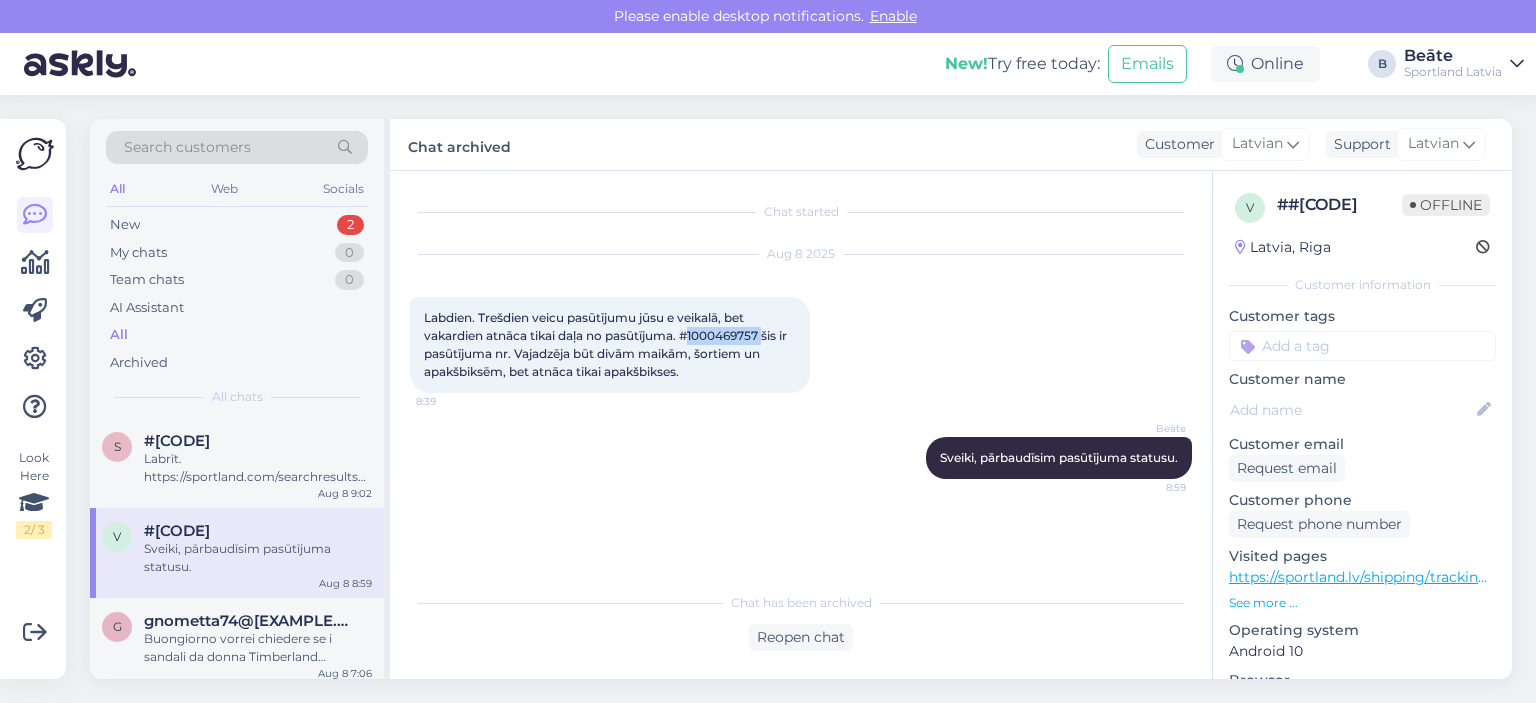 click on "Labdien. Trešdien veicu pasūtījumu jūsu e veikalā, bet vakardien atnāca tikai daļa no pasūtījuma. #1000469757 šis ir pasūtījuma nr. Vajadzēja būt divām maikām, šortiem un apakšbiksēm, bet atnāca tikai apakšbikses." at bounding box center [607, 344] 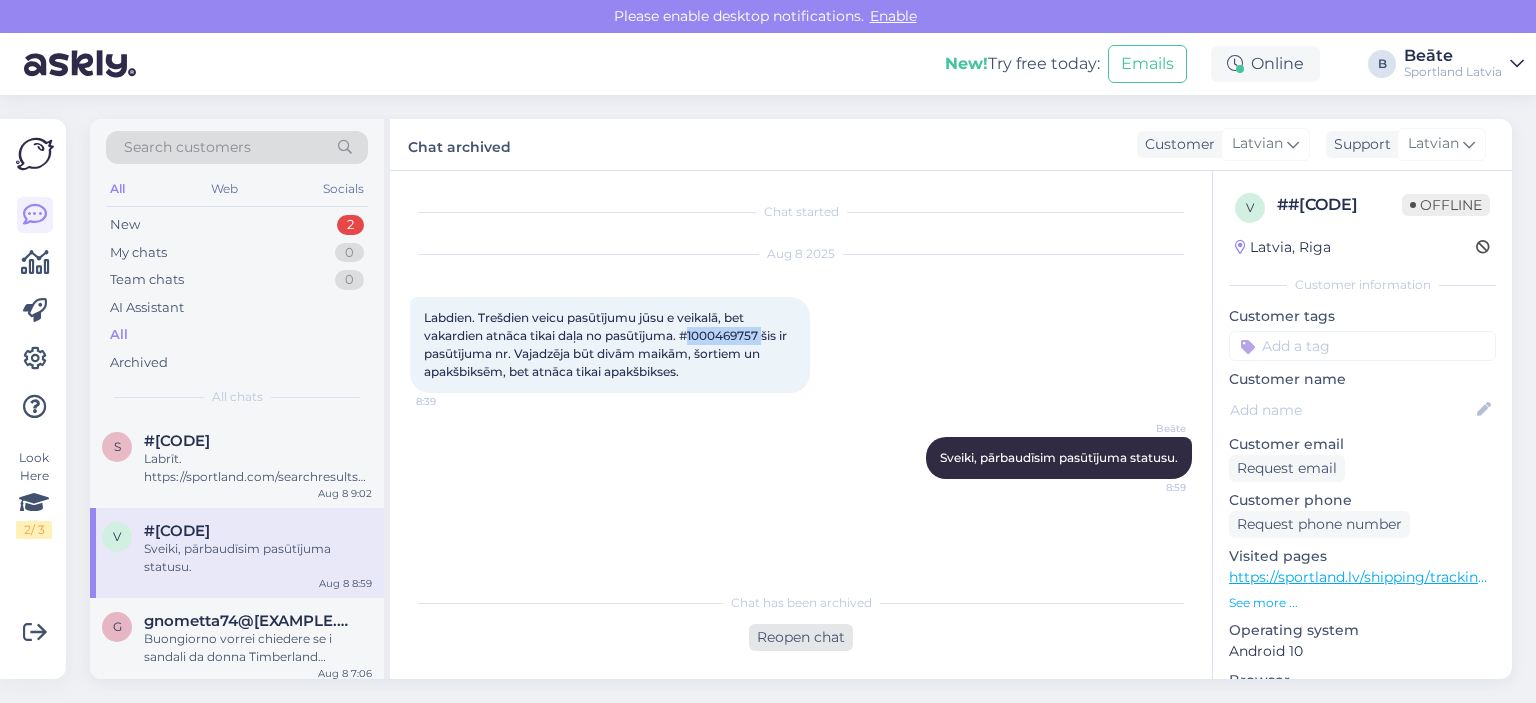 click on "Reopen chat" at bounding box center (801, 637) 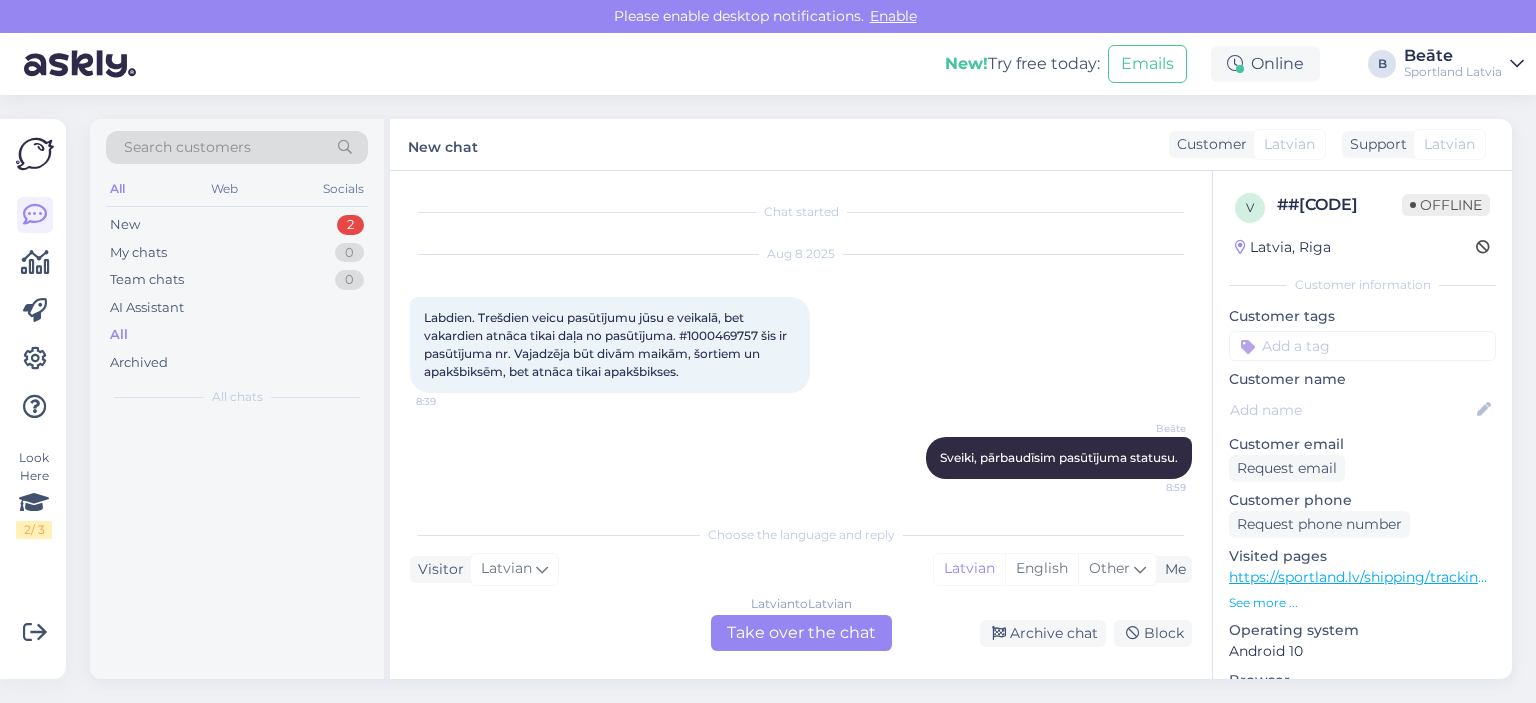 click on "Latvian  to  Latvian Take over the chat" at bounding box center (801, 633) 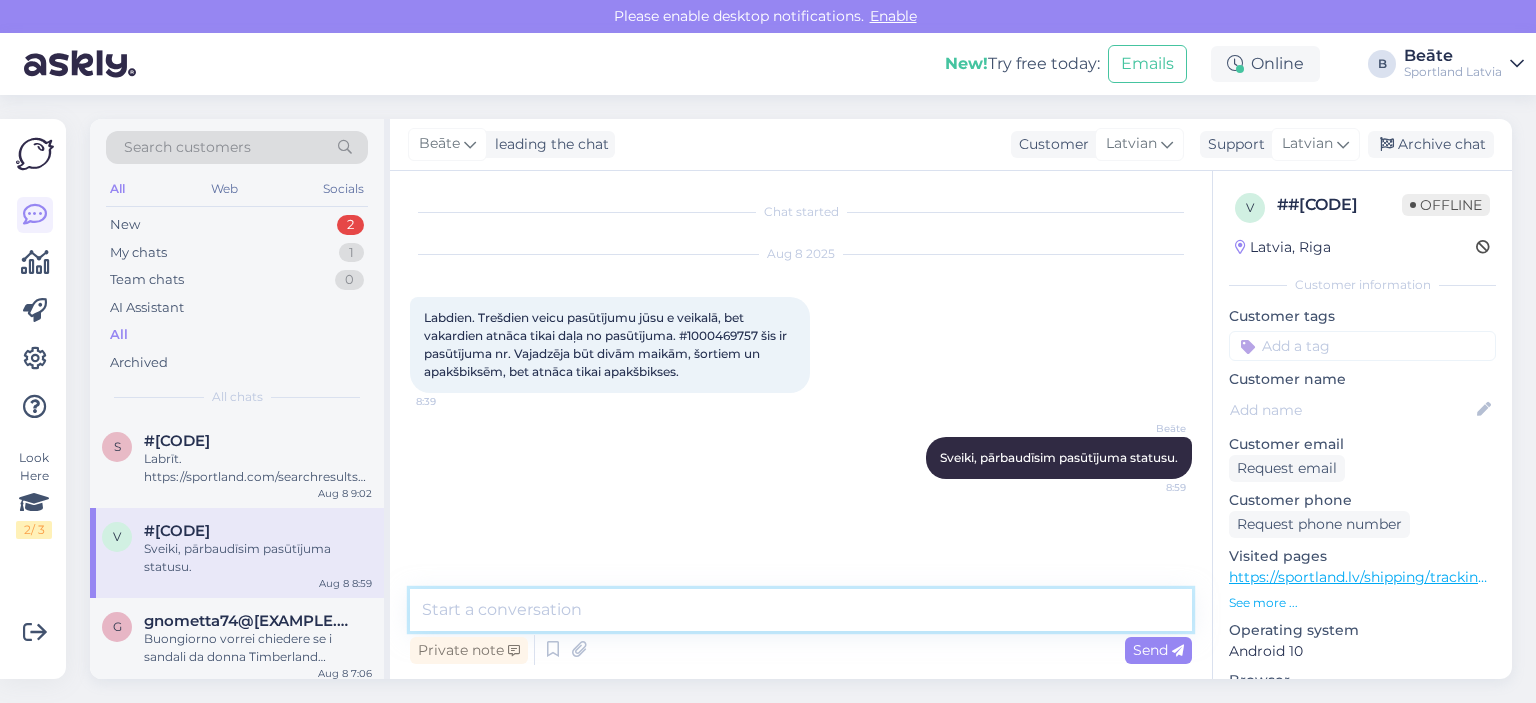 click at bounding box center (801, 610) 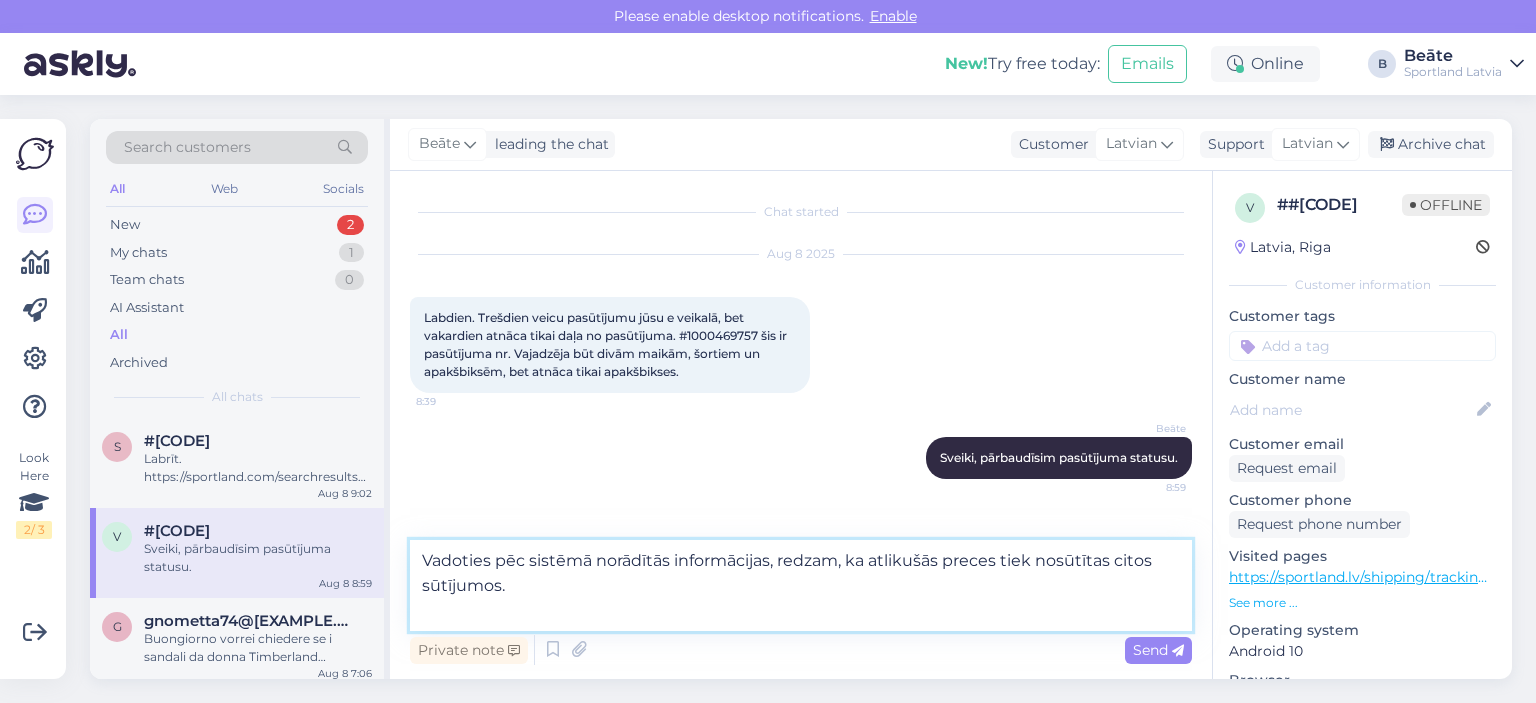 click on "Vadoties pēc sistēmā norādītās informācijas, redzam, ka atlikušās preces tiek nosūtītas citos sūtījumos." at bounding box center [801, 585] 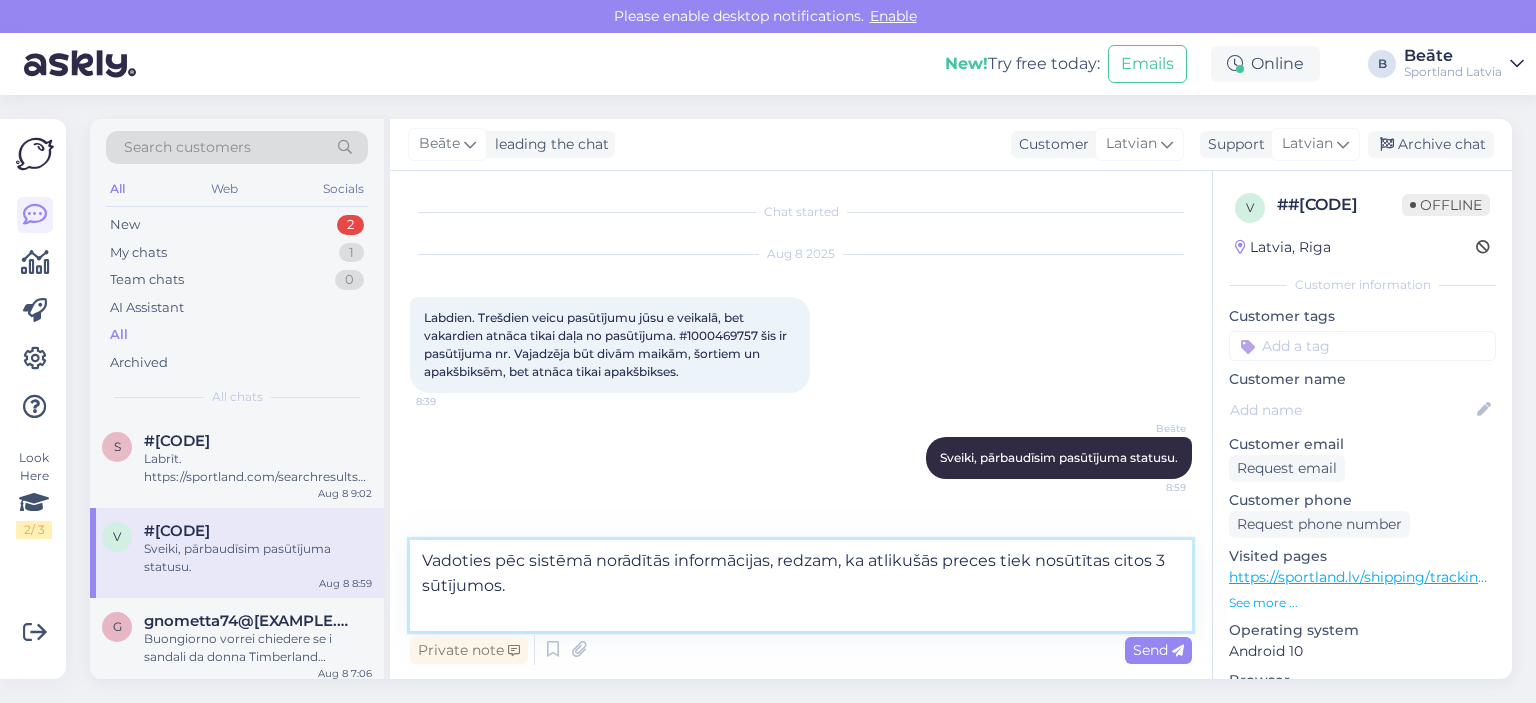 click on "Vadoties pēc sistēmā norādītās informācijas, redzam, ka atlikušās preces tiek nosūtītas citos 3 sūtījumos." at bounding box center [801, 585] 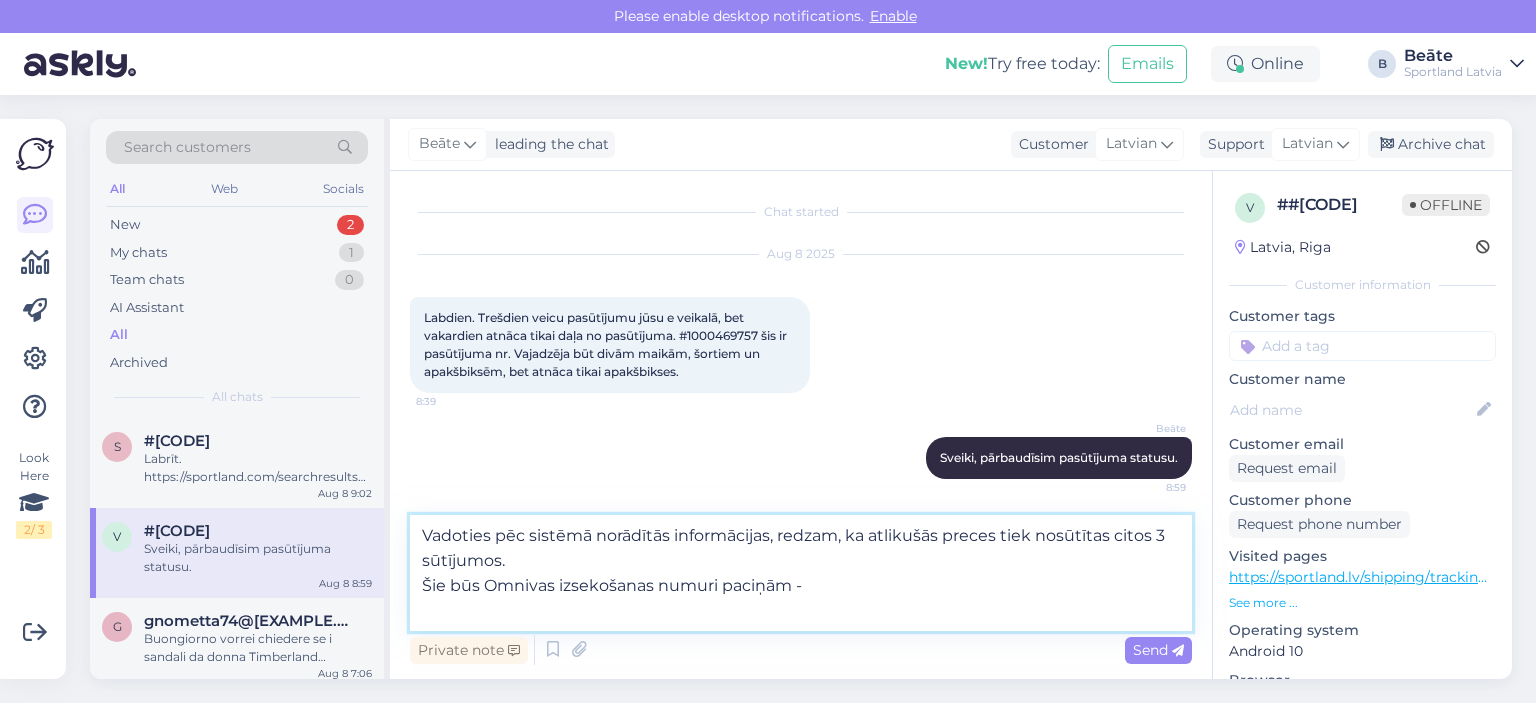 paste on "CC819629109EE" 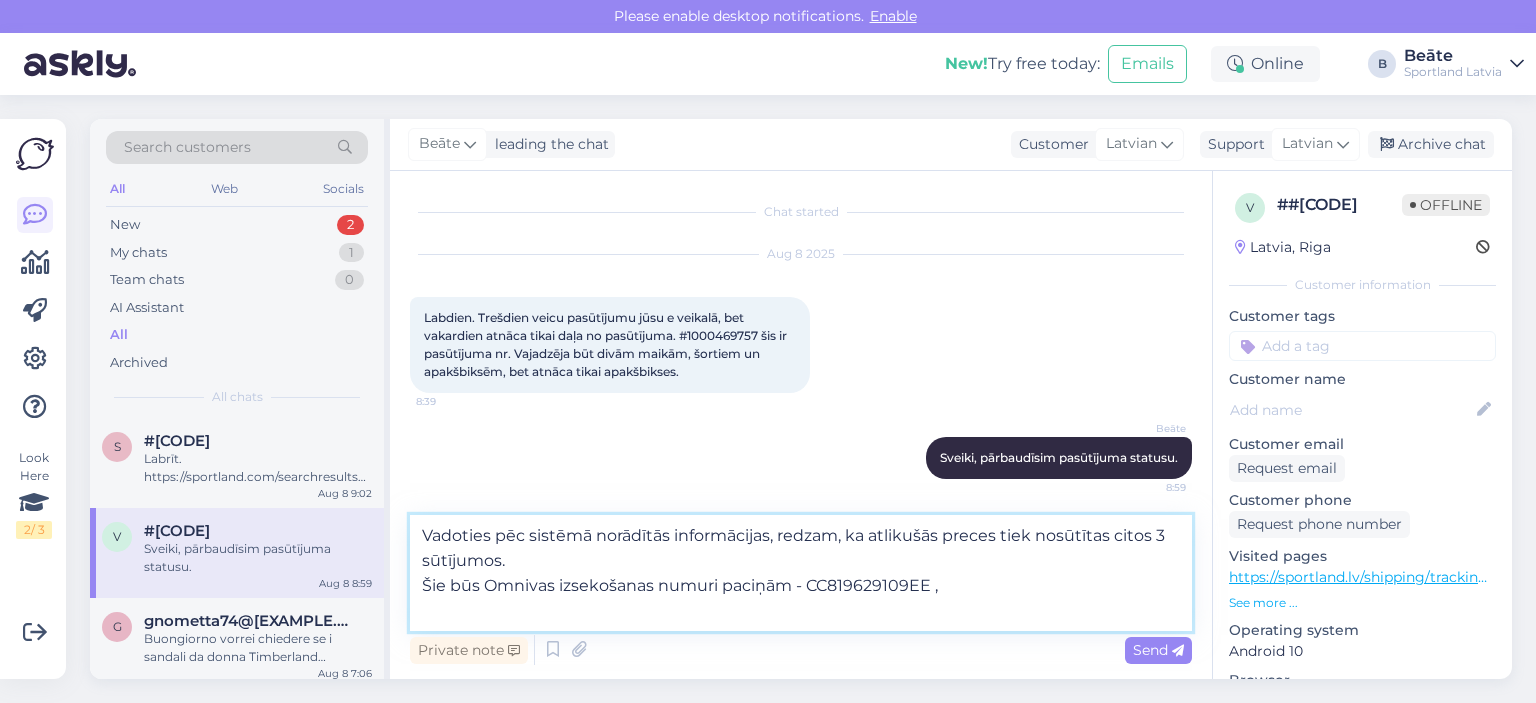 paste on "CC819629109EE" 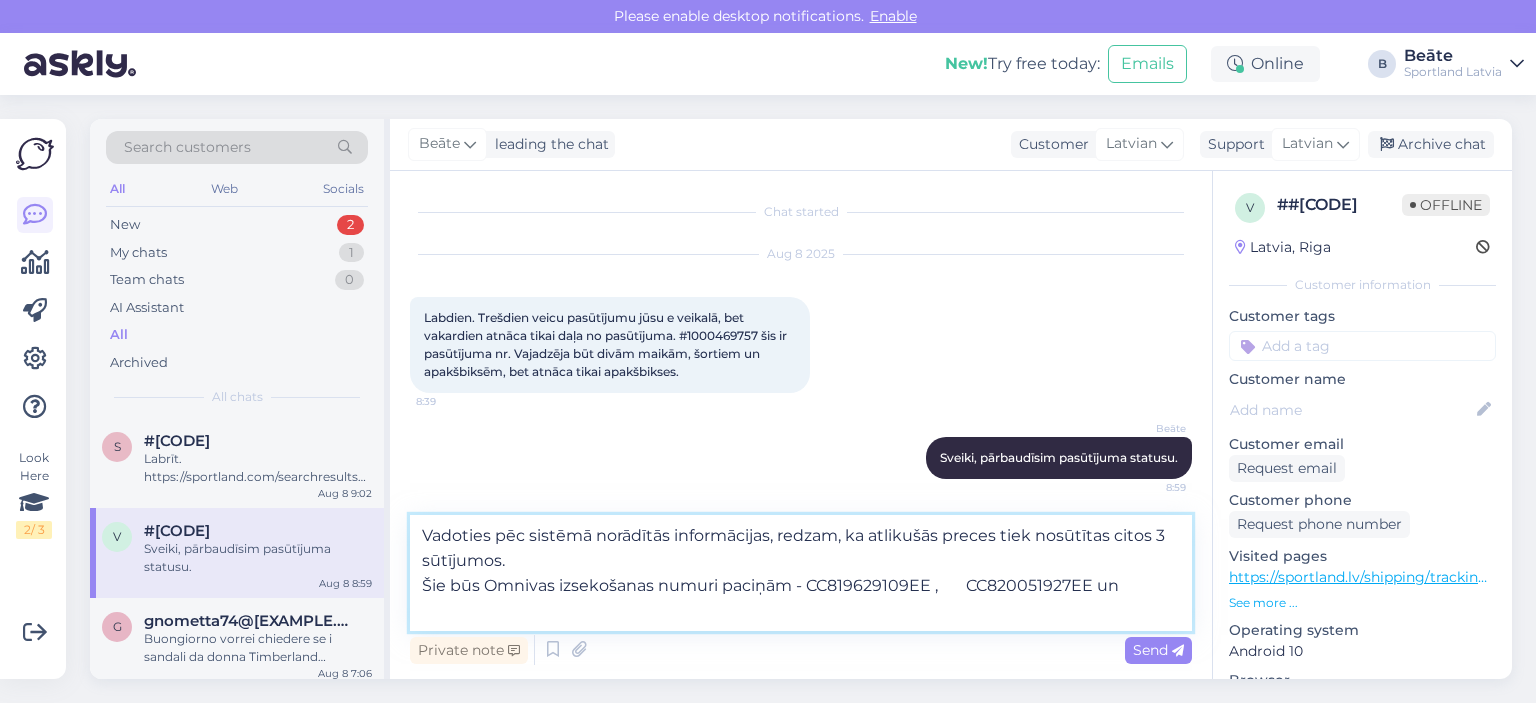 paste on "[TRACKING_NUMBER]" 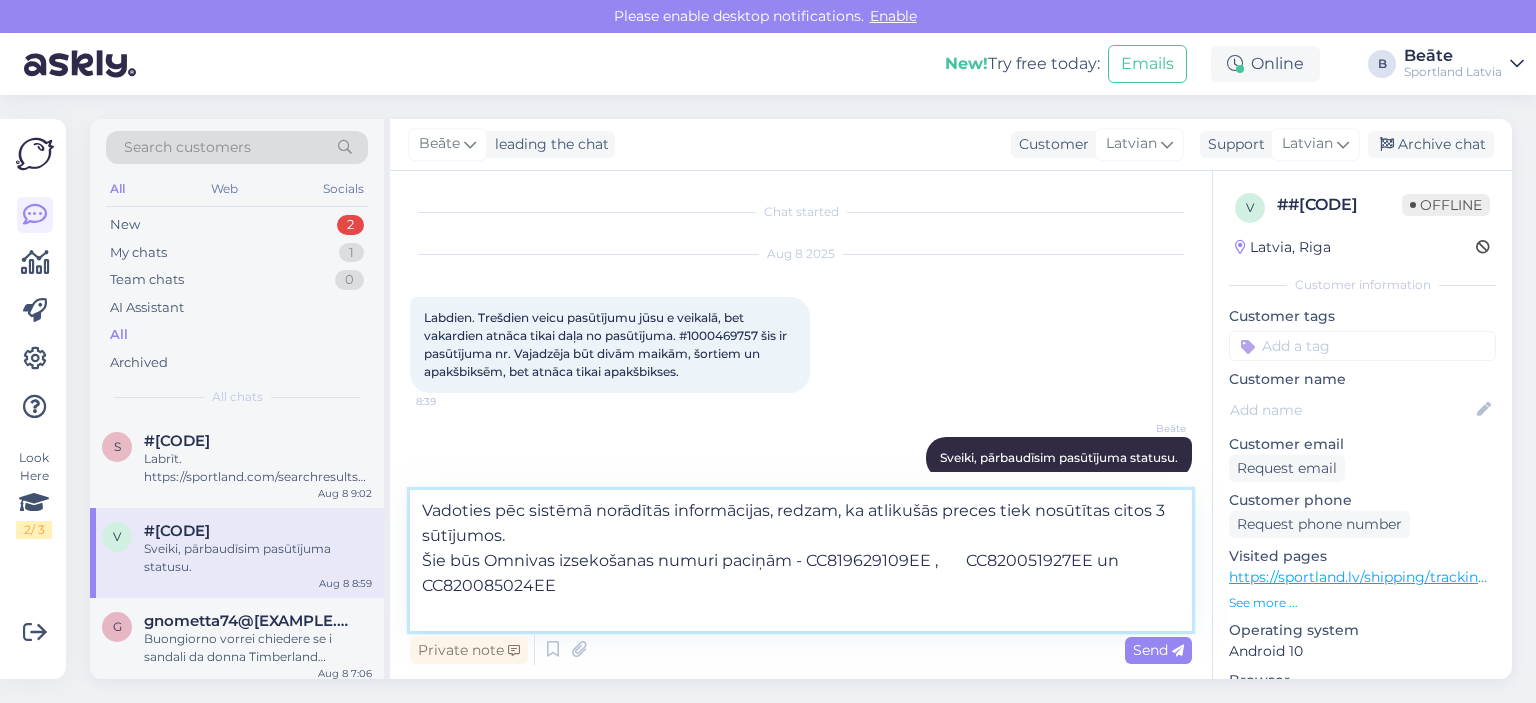 click on "Vadoties pēc sistēmā norādītās informācijas, redzam, ka atlikušās preces tiek nosūtītas citos 3 sūtījumos.
Šie būs Omnivas izsekošanas numuri paciņām - CC819629109EE , 	CC820051927EE un CC820085024EE" at bounding box center (801, 560) 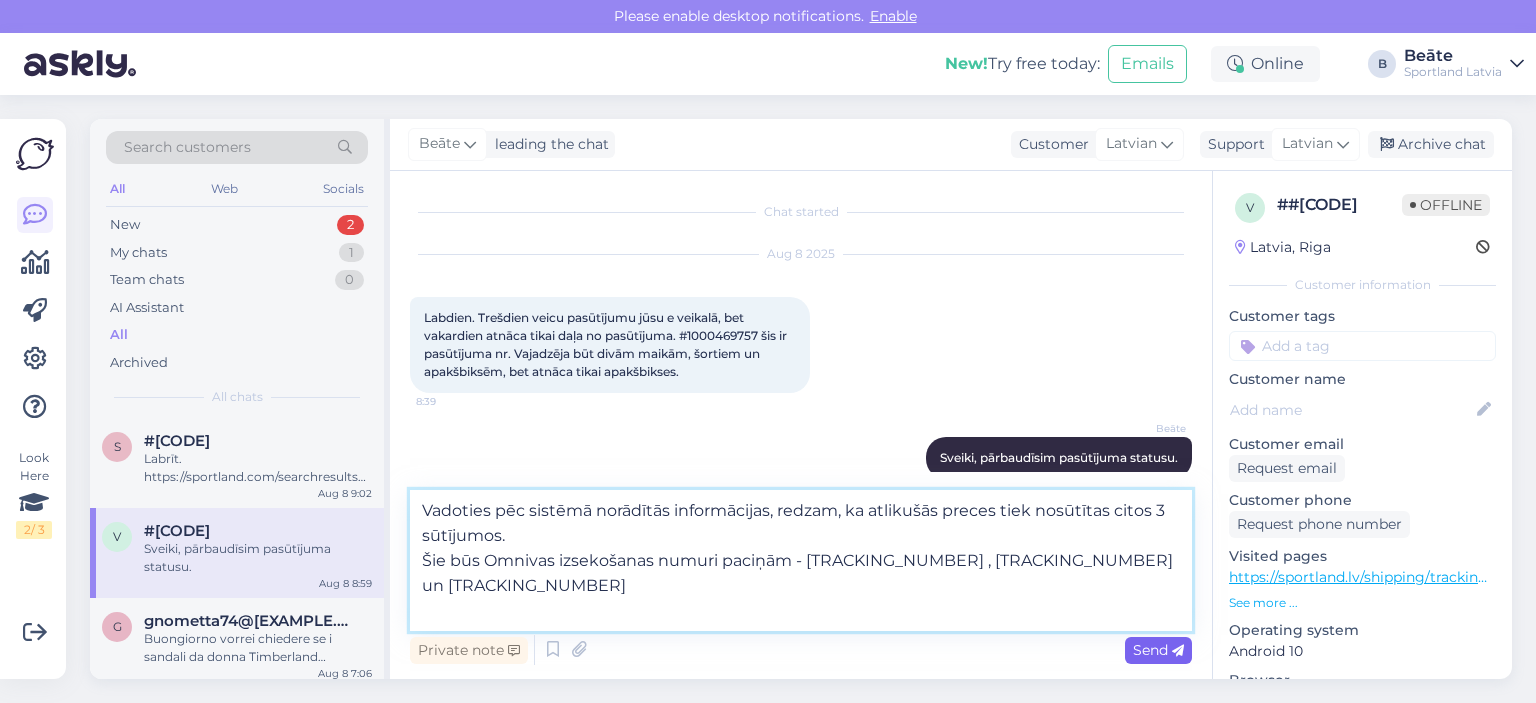 type on "Vadoties pēc sistēmā norādītās informācijas, redzam, ka atlikušās preces tiek nosūtītas citos 3 sūtījumos.
Šie būs Omnivas izsekošanas numuri paciņām - [TRACKING_NUMBER] , [TRACKING_NUMBER] un [TRACKING_NUMBER]" 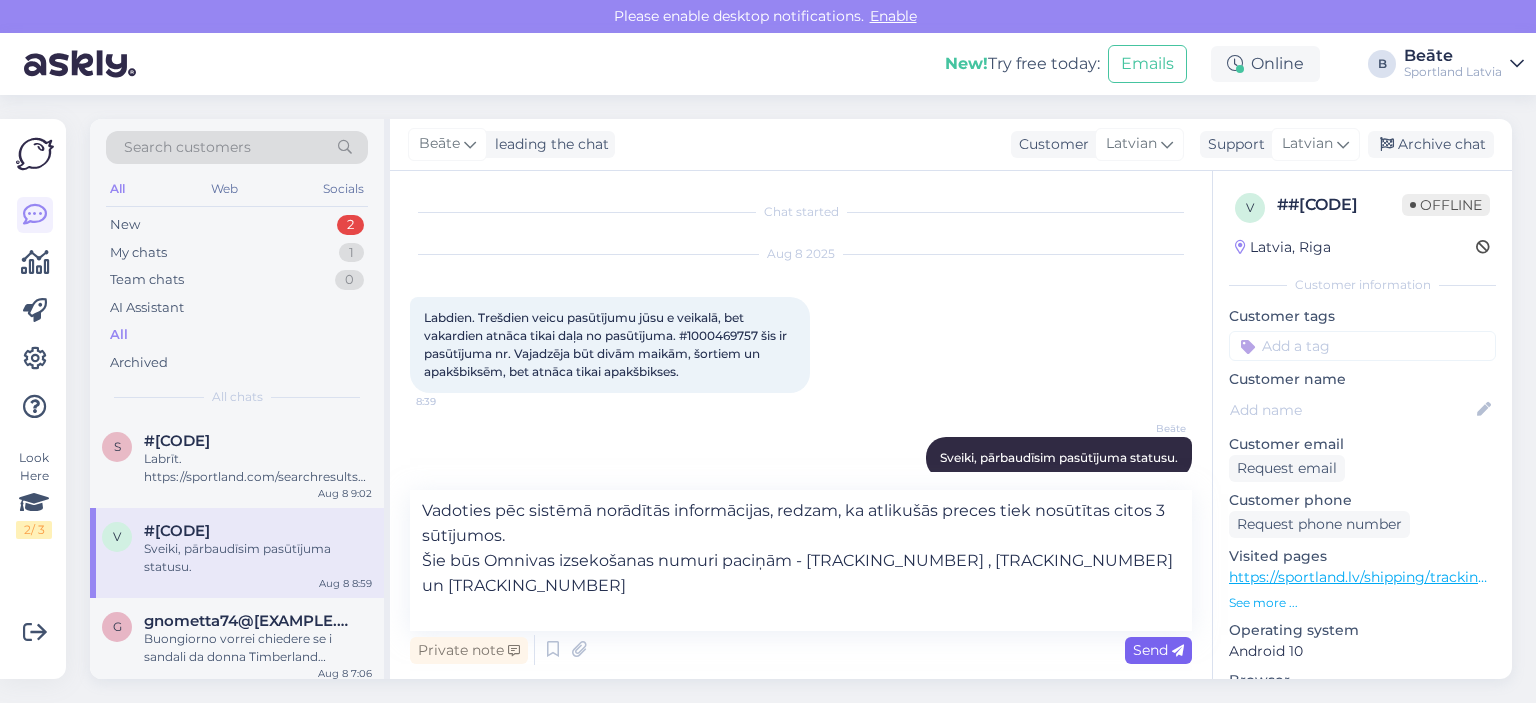 click on "Send" at bounding box center (1158, 650) 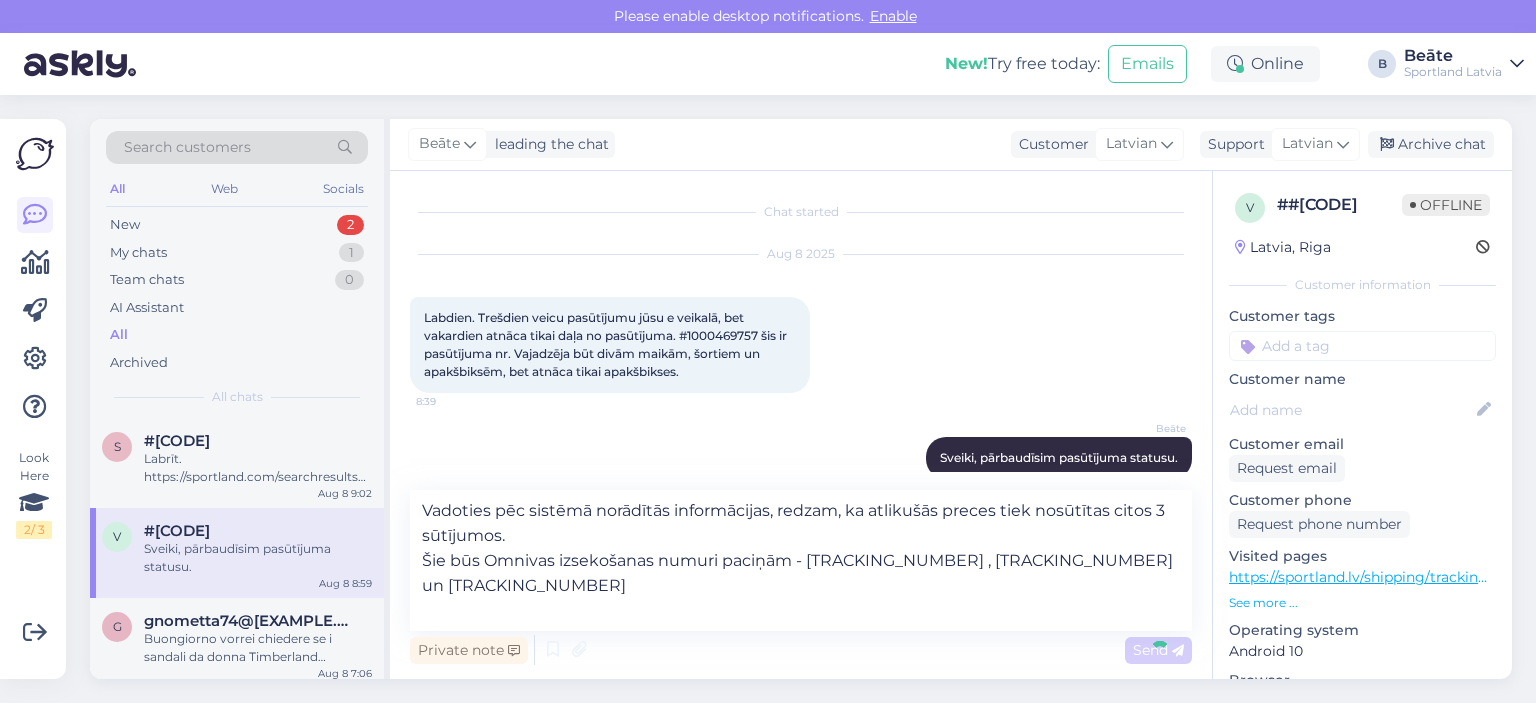 type 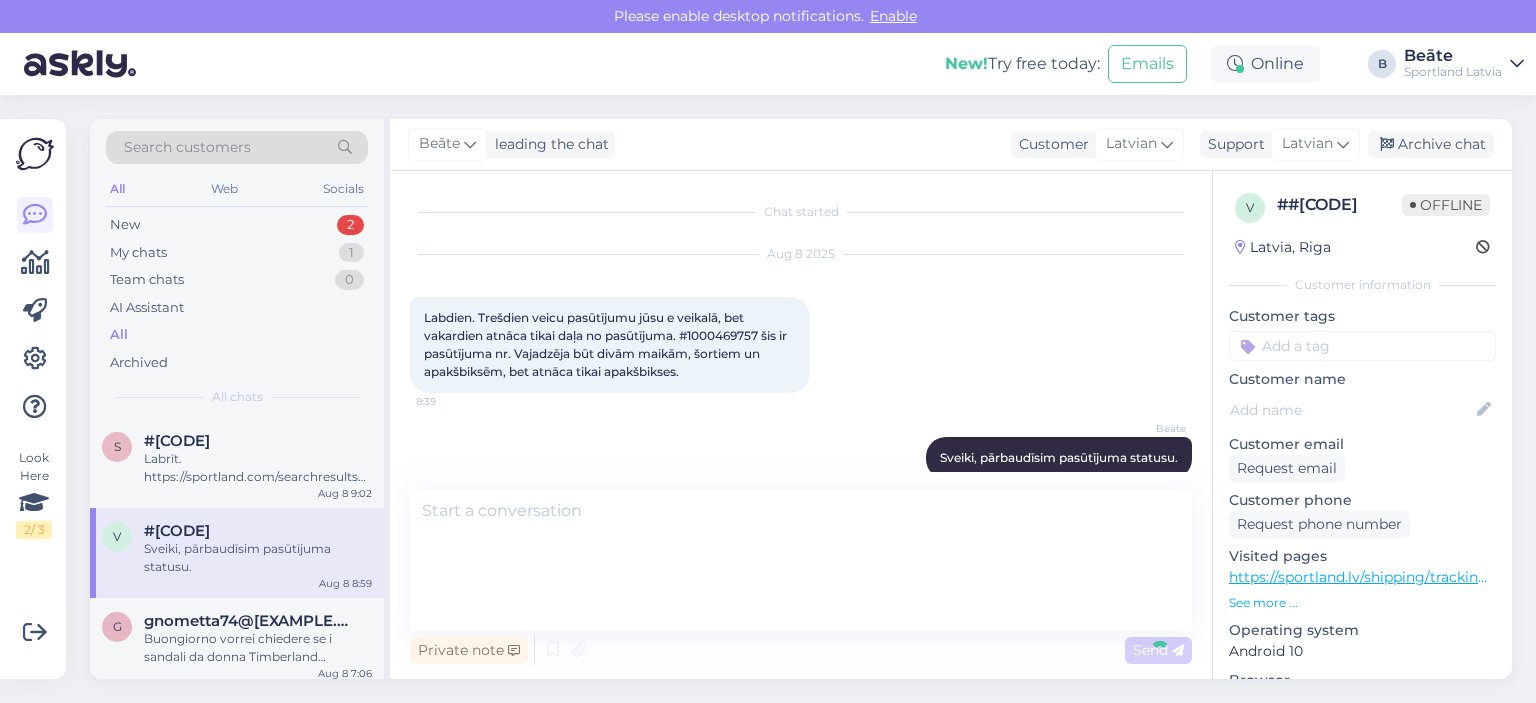 scroll, scrollTop: 70, scrollLeft: 0, axis: vertical 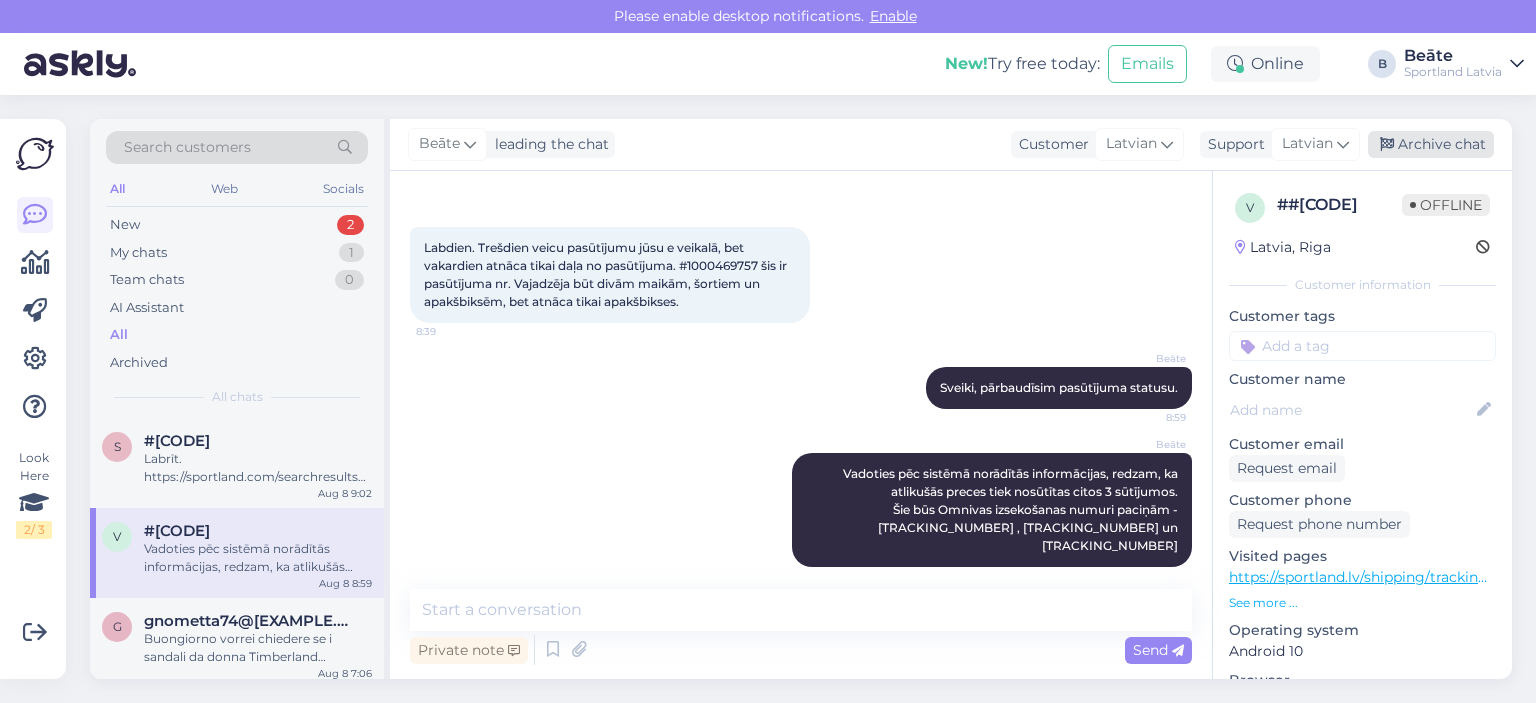 click on "Archive chat" at bounding box center (1431, 144) 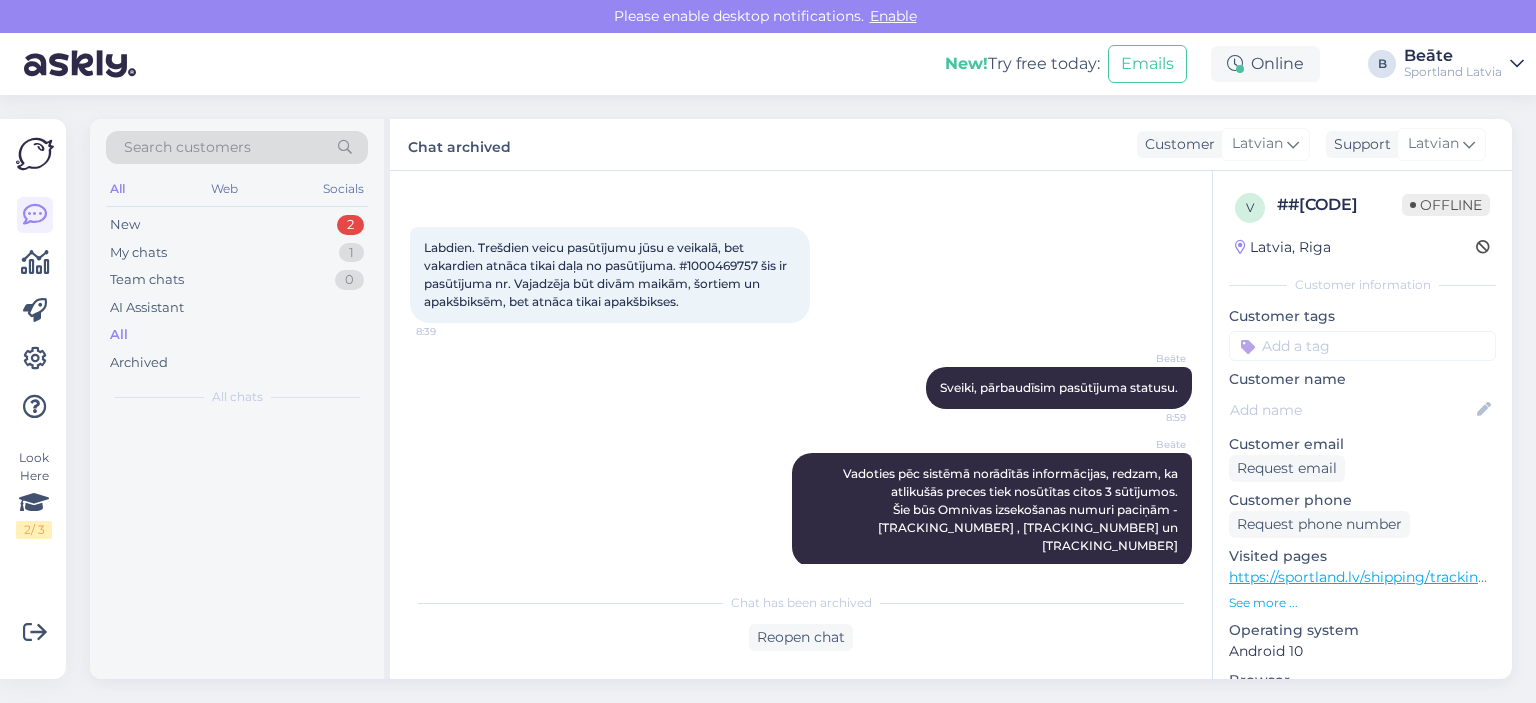 scroll, scrollTop: 76, scrollLeft: 0, axis: vertical 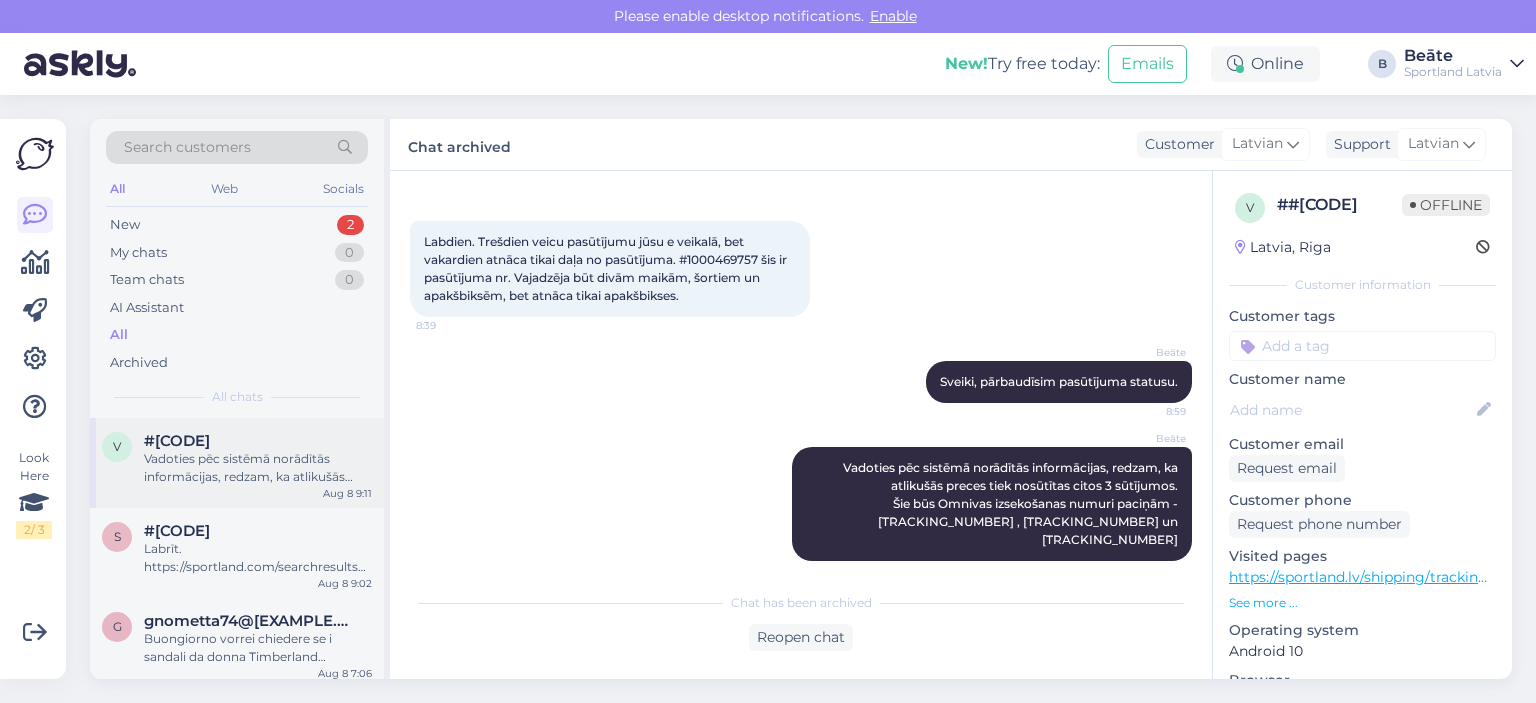 click on "Vadoties pēc sistēmā norādītās informācijas, redzam, ka atlikušās preces tiek nosūtītas citos 3 sūtījumos.
Šie būs Omnivas izsekošanas numuri paciņām - [TRACKING_NUMBER] , [TRACKING_NUMBER] un [TRACKING_NUMBER]" at bounding box center [258, 468] 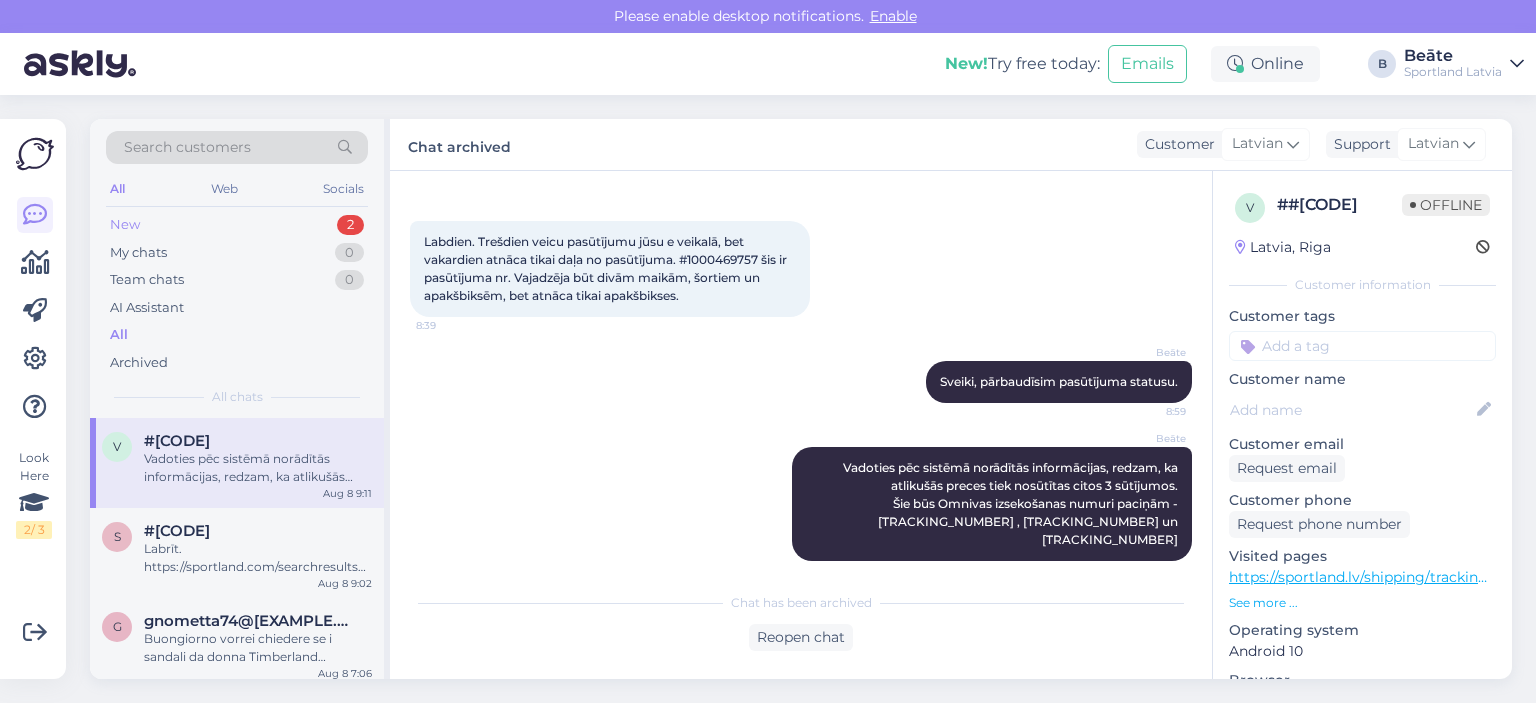click on "New 2" at bounding box center [237, 225] 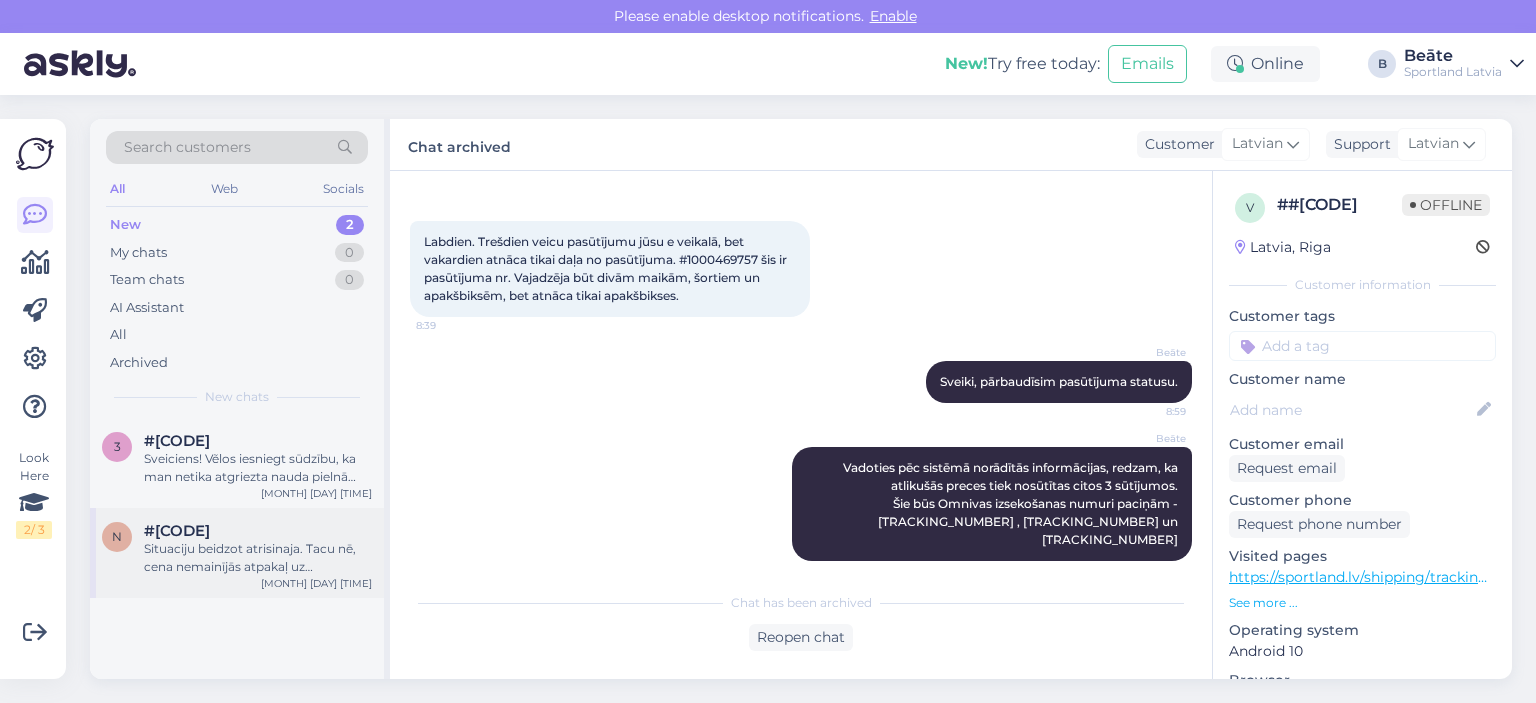 click on "#[CODE]" at bounding box center (258, 531) 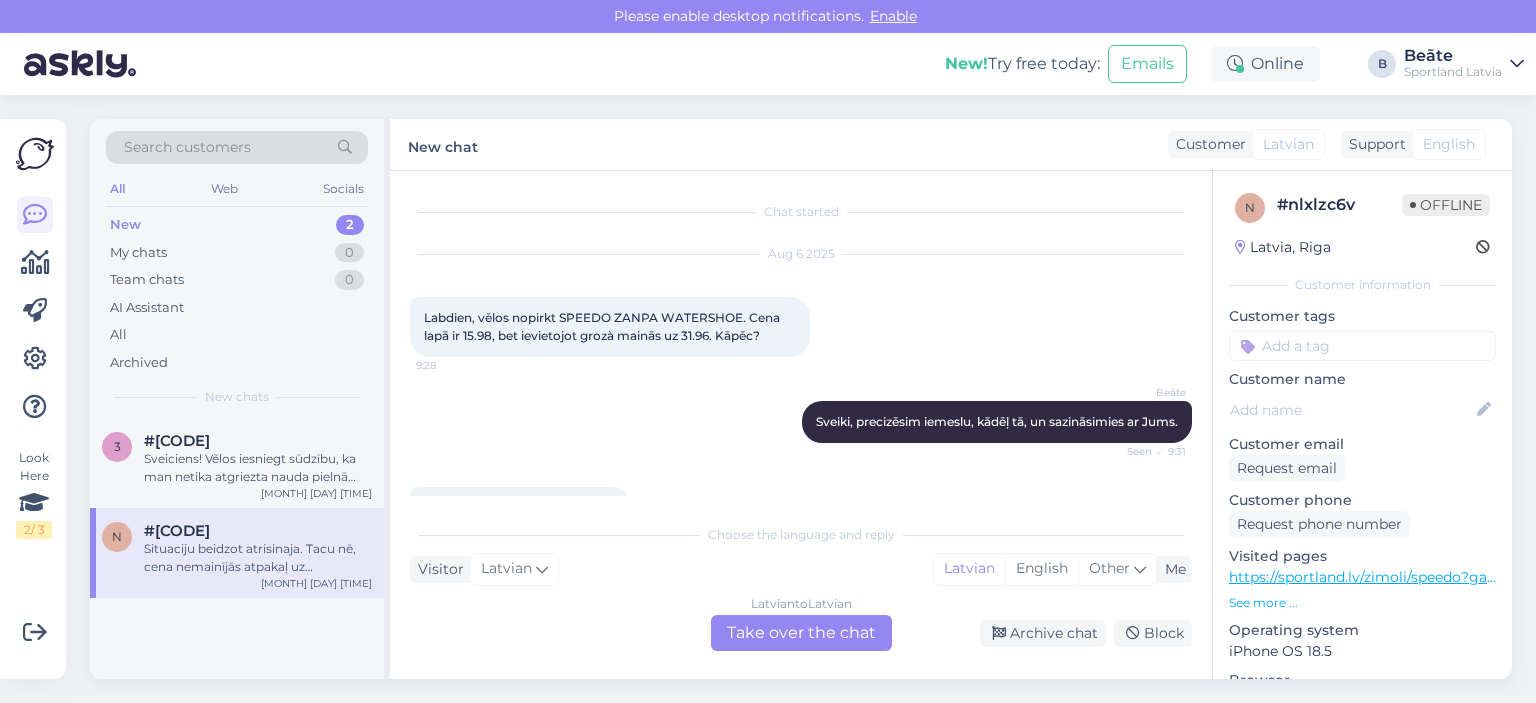scroll, scrollTop: 1348, scrollLeft: 0, axis: vertical 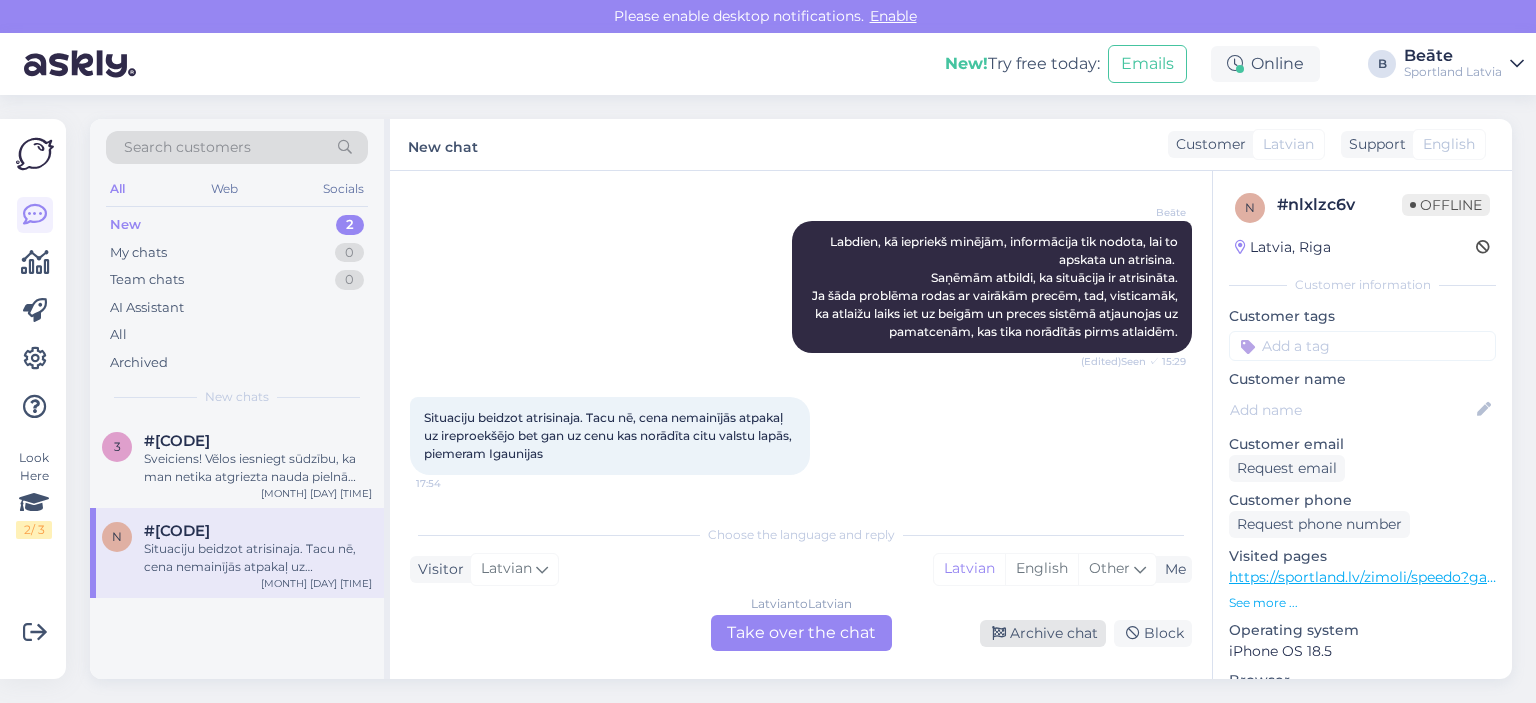 click on "Archive chat" at bounding box center (1043, 633) 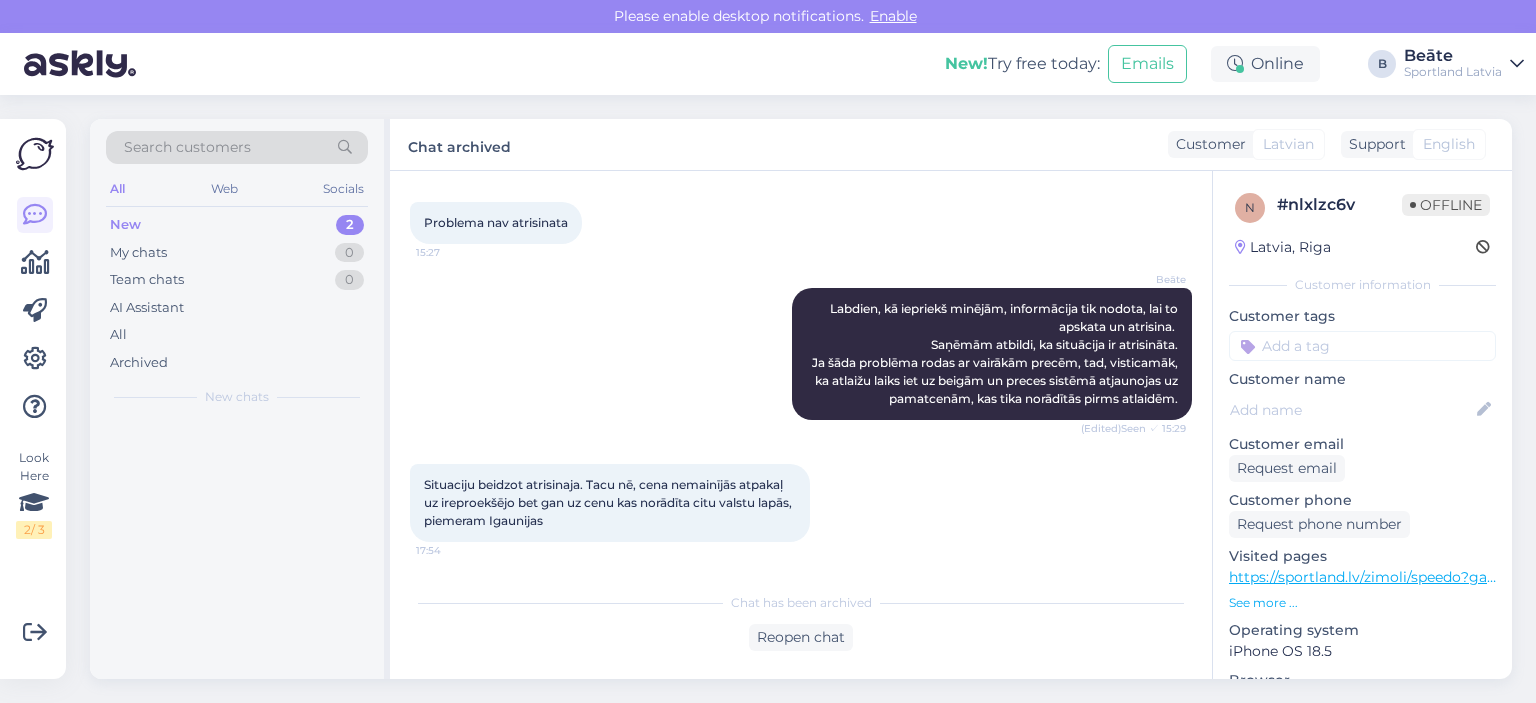 scroll, scrollTop: 1280, scrollLeft: 0, axis: vertical 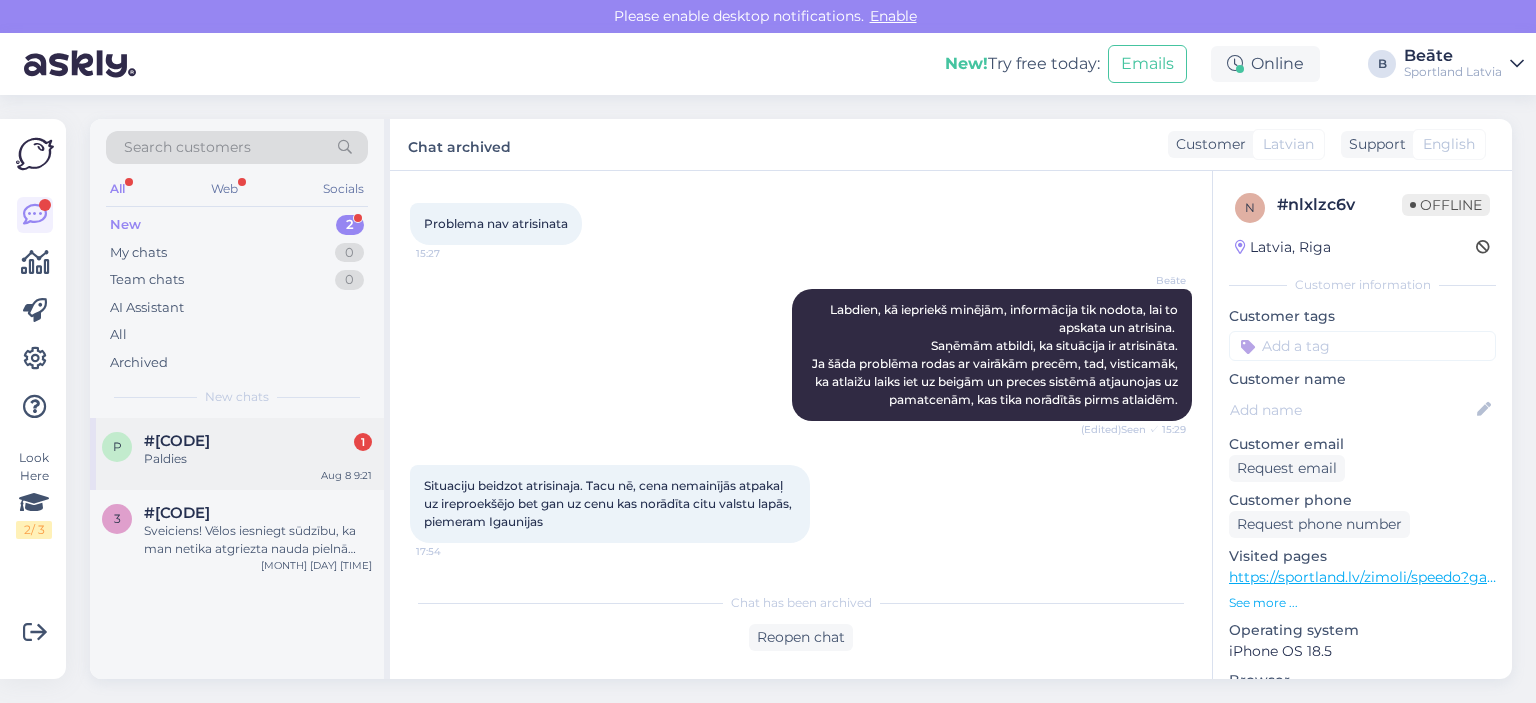 click on "Paldies" at bounding box center [258, 459] 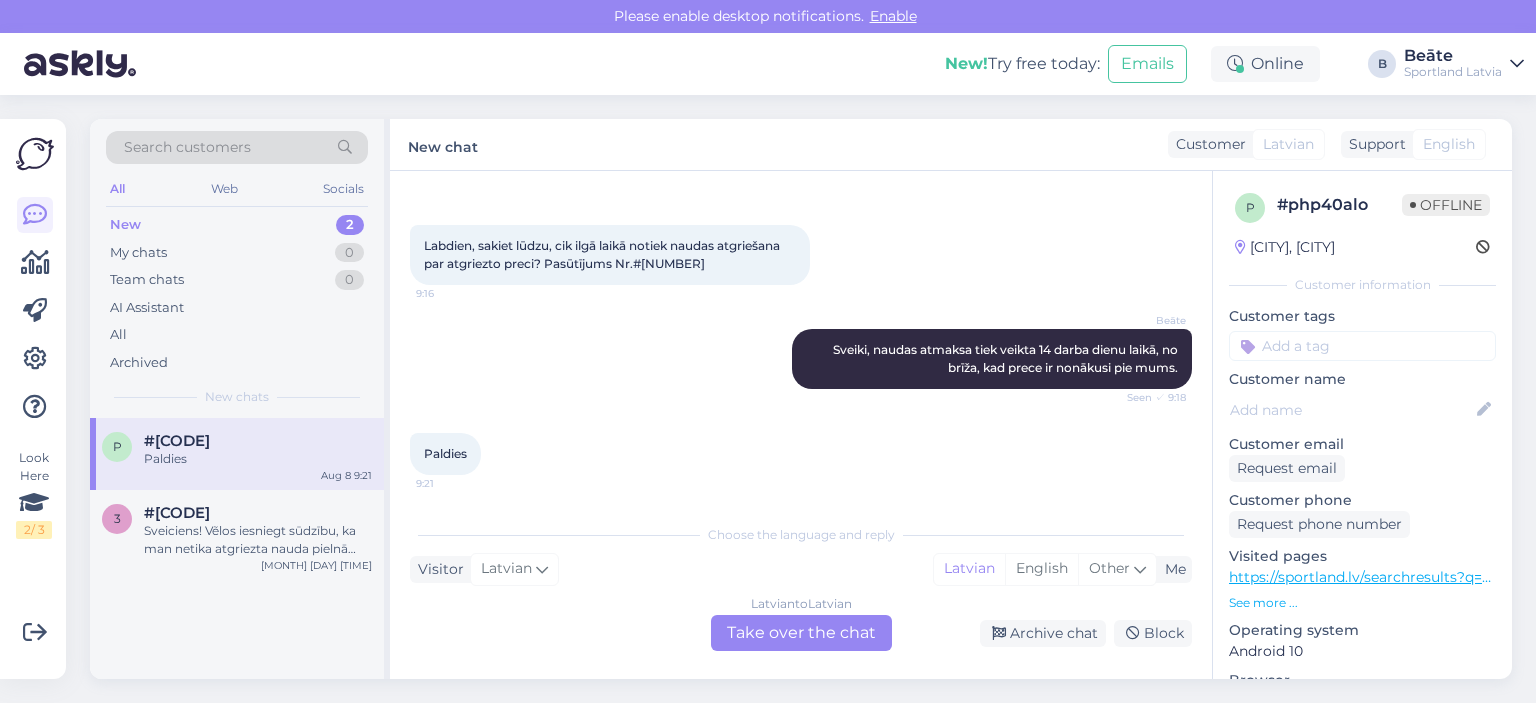 click on "Latvian  to  Latvian Take over the chat" at bounding box center (801, 633) 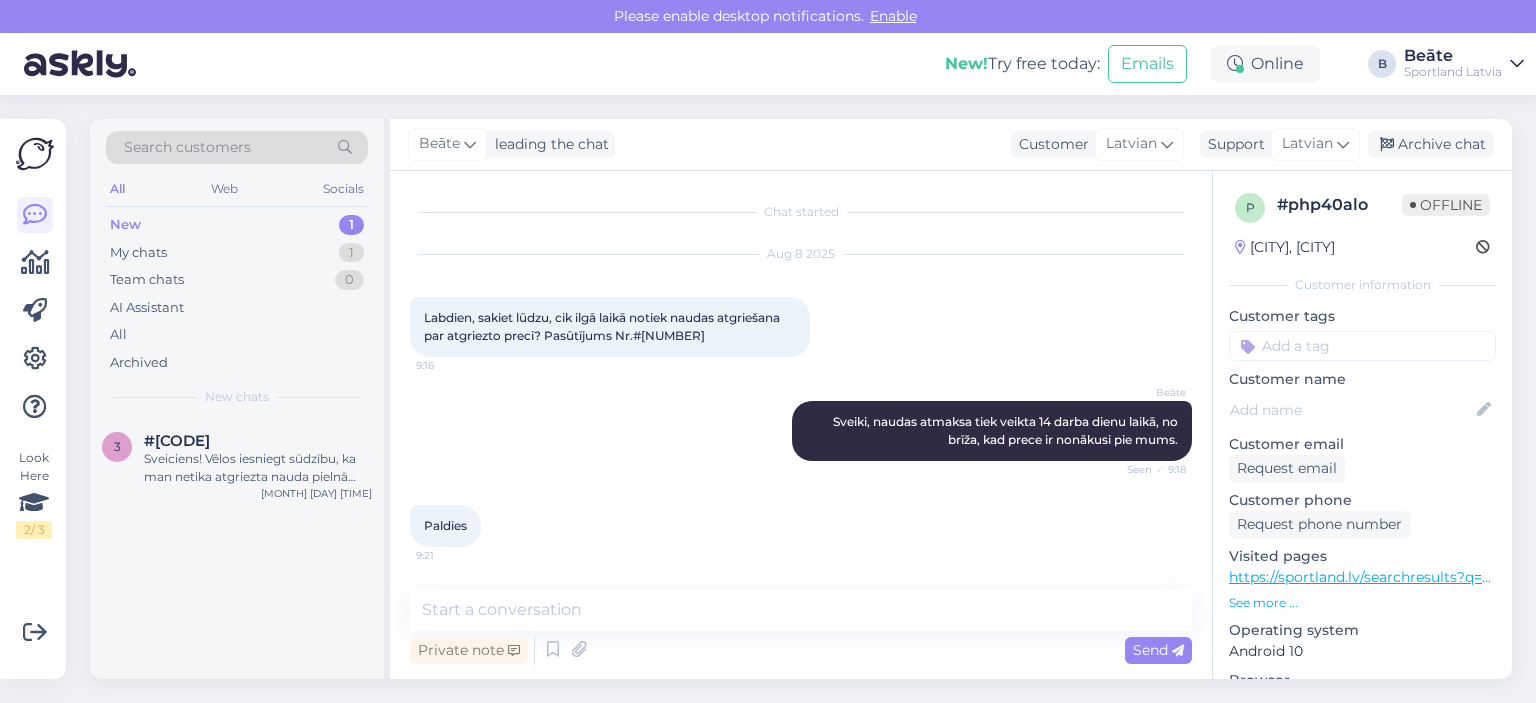 click on "Beāte leading the chat Customer Latvian Support Latvian Archive chat" at bounding box center [951, 145] 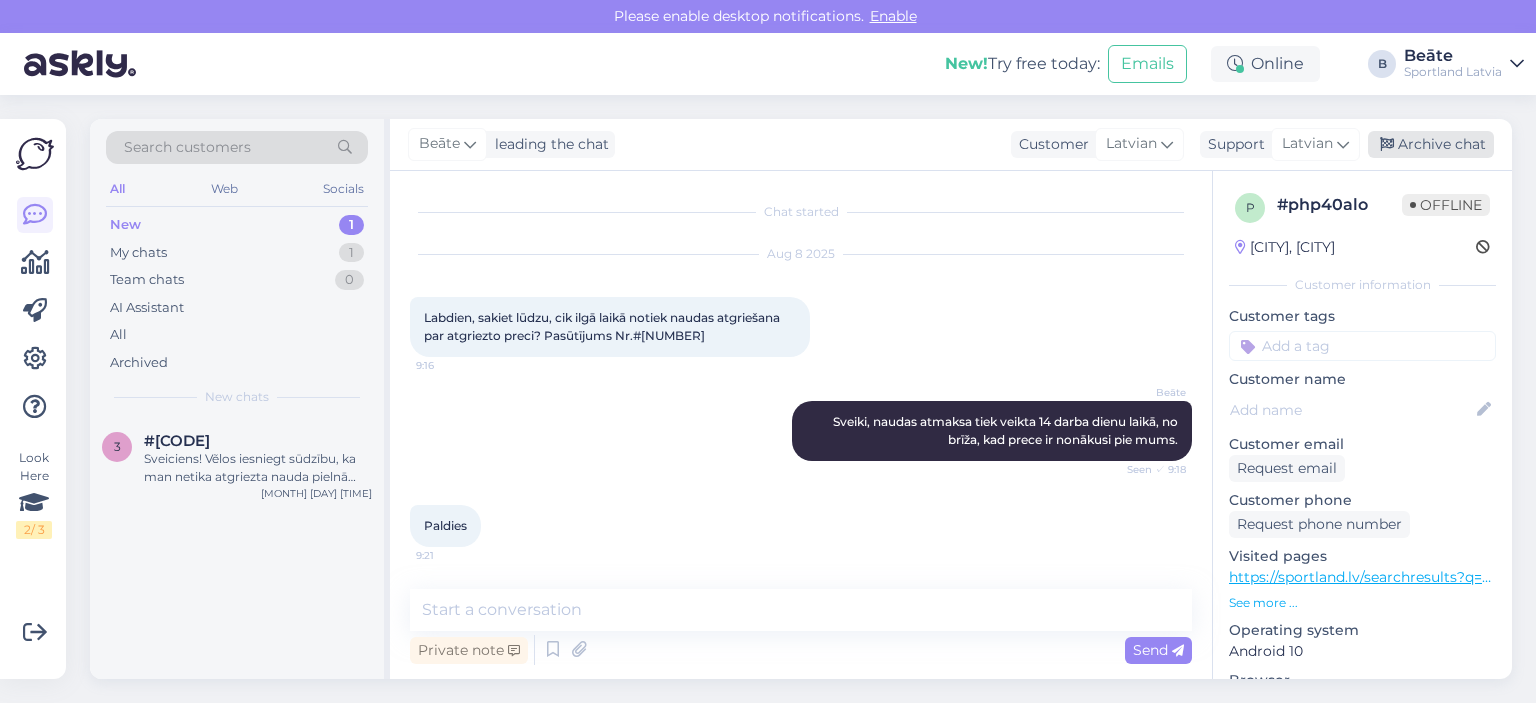 click on "Archive chat" at bounding box center (1431, 144) 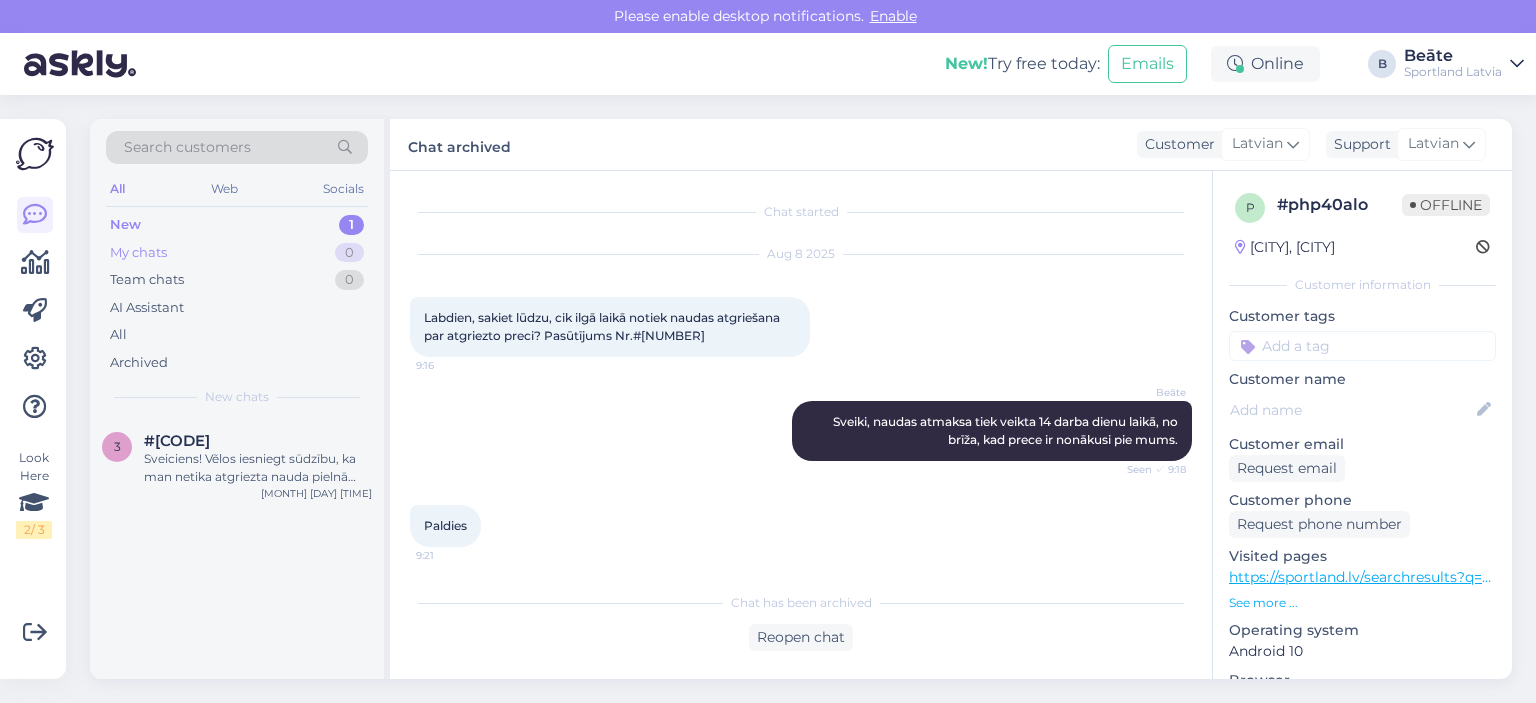 click on "My chats" at bounding box center [138, 253] 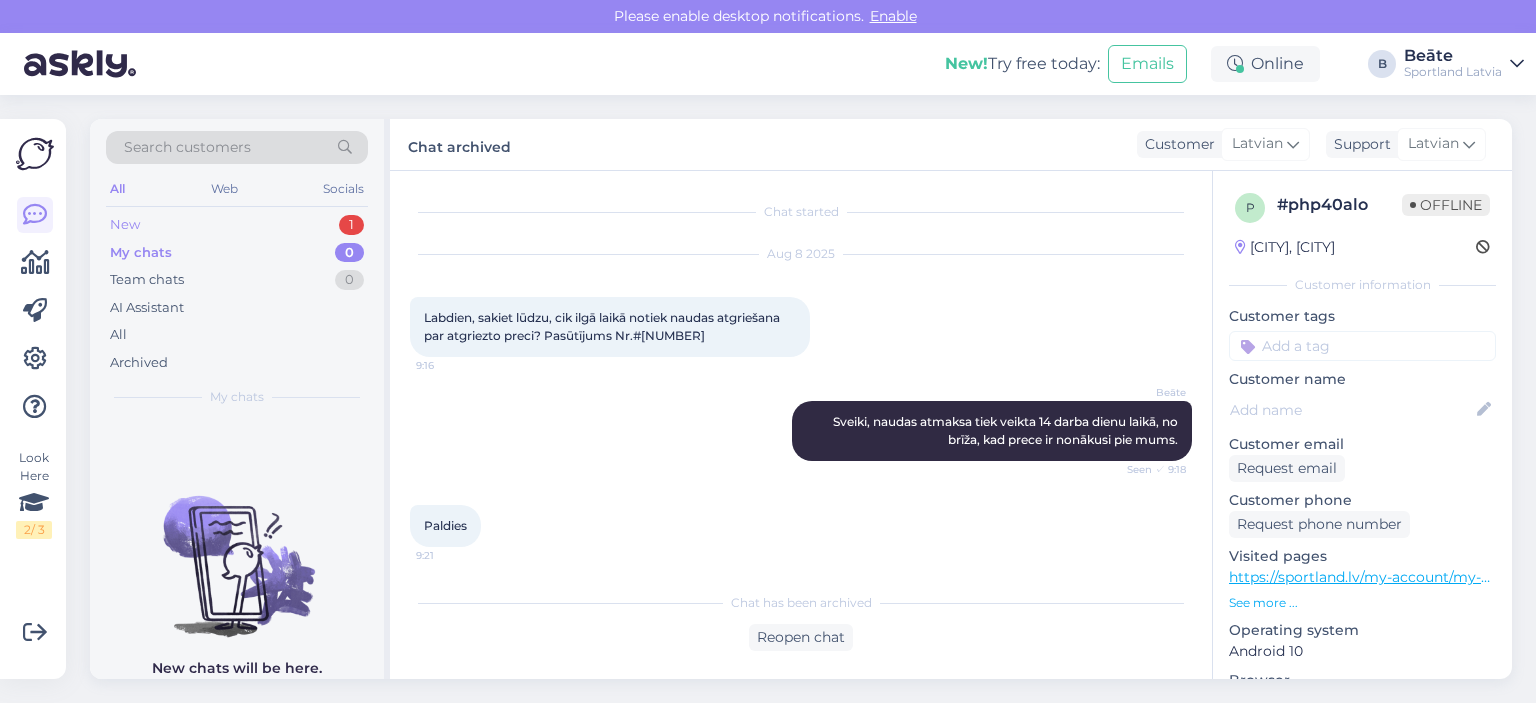 click on "New 1" at bounding box center [237, 225] 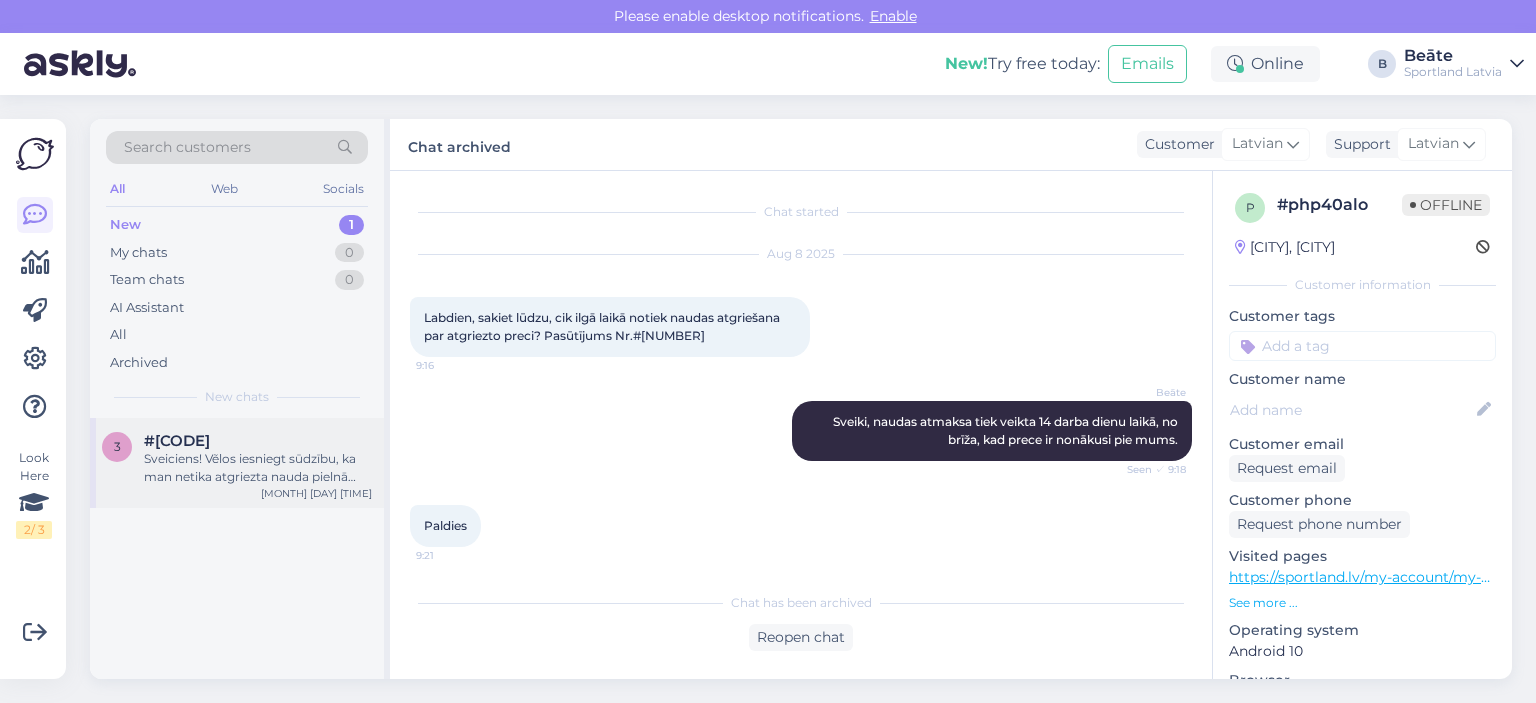 click on "Sveiciens! Vẽlos iesniegt sūdzību, ka man netika atgriezta nauda pielnā apmērā. Es iztērēju precē 94,99€, tiesi tik daudz man arī jāsanem atpakal. Tas, ka maksājuma platforma iekasē starpniecības maksu, jums jāsedz pasiem. Gaidu iztrūkatoso dalu. Paldies!" at bounding box center [258, 468] 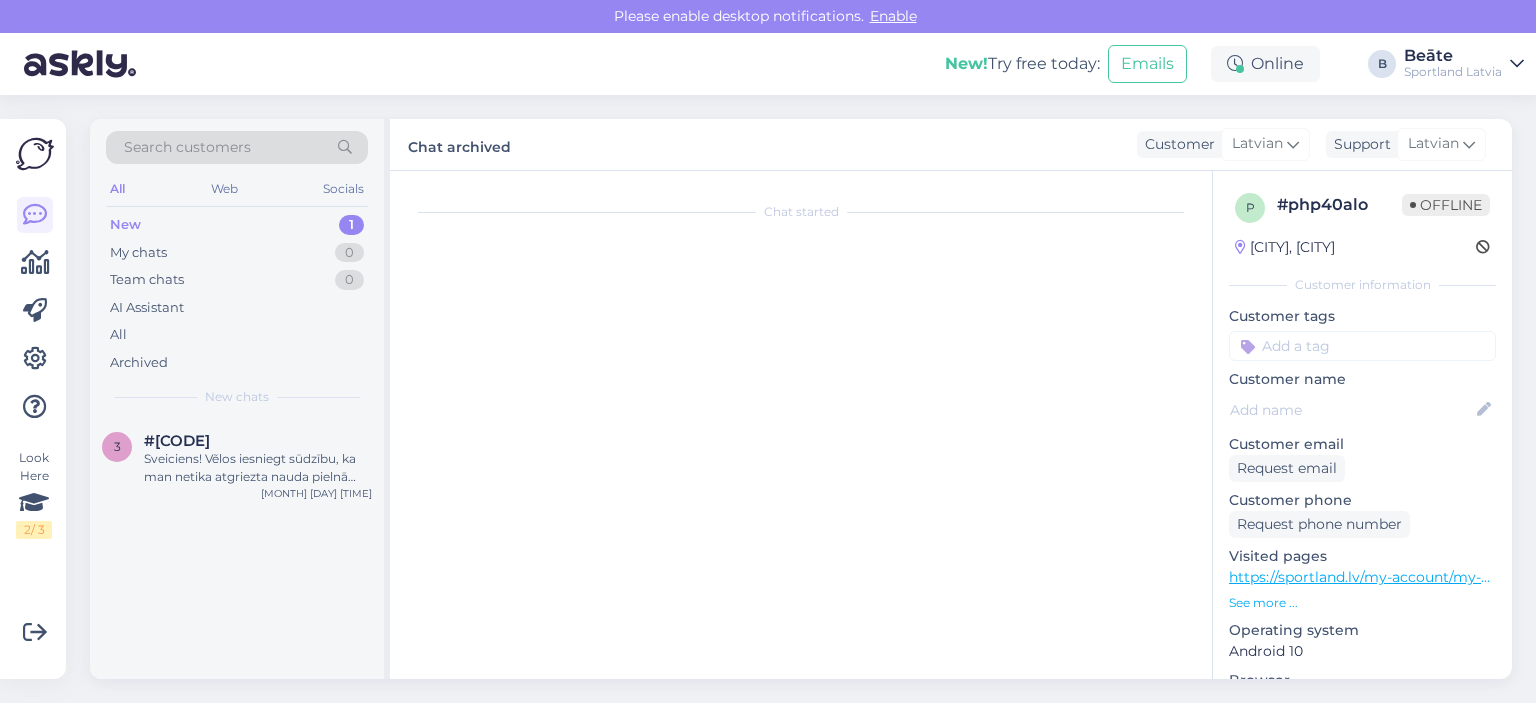 scroll, scrollTop: 42, scrollLeft: 0, axis: vertical 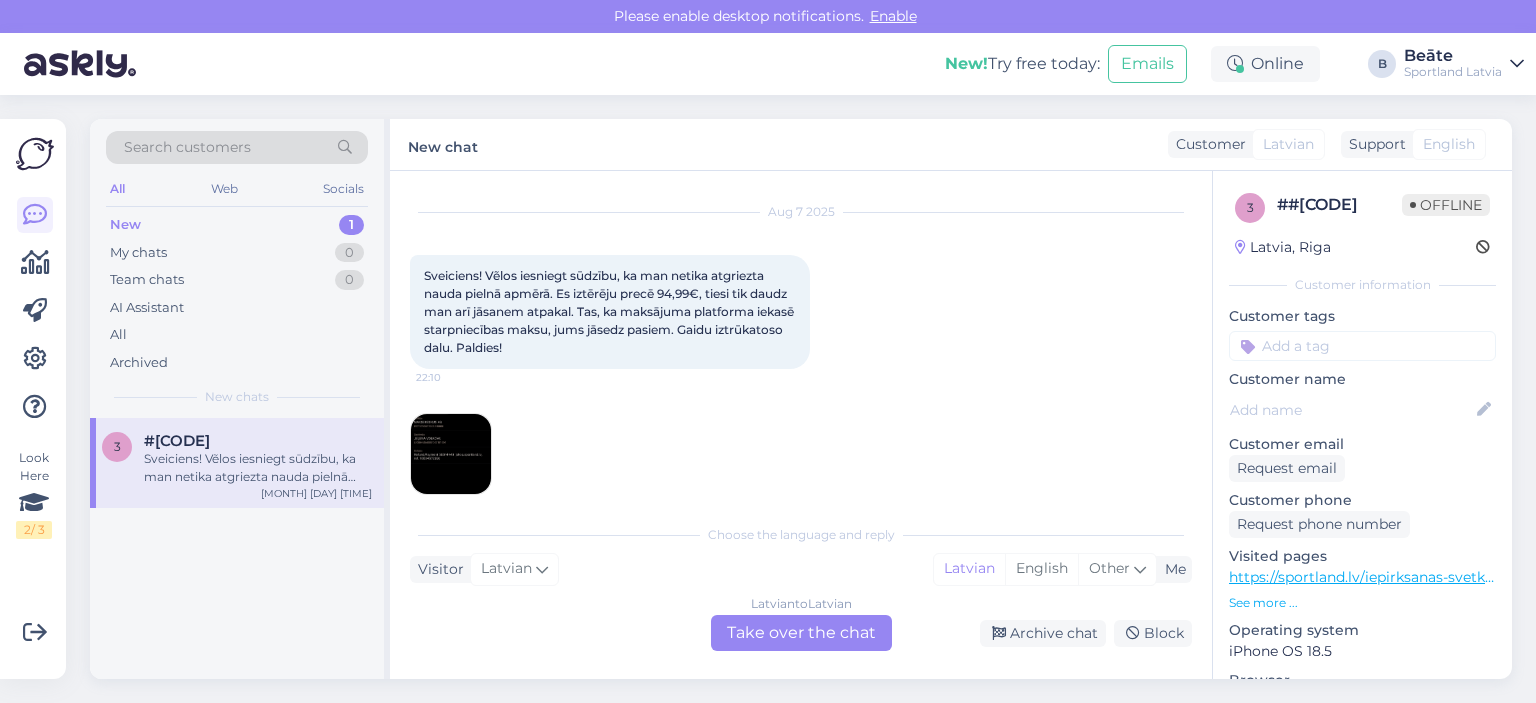click at bounding box center (451, 454) 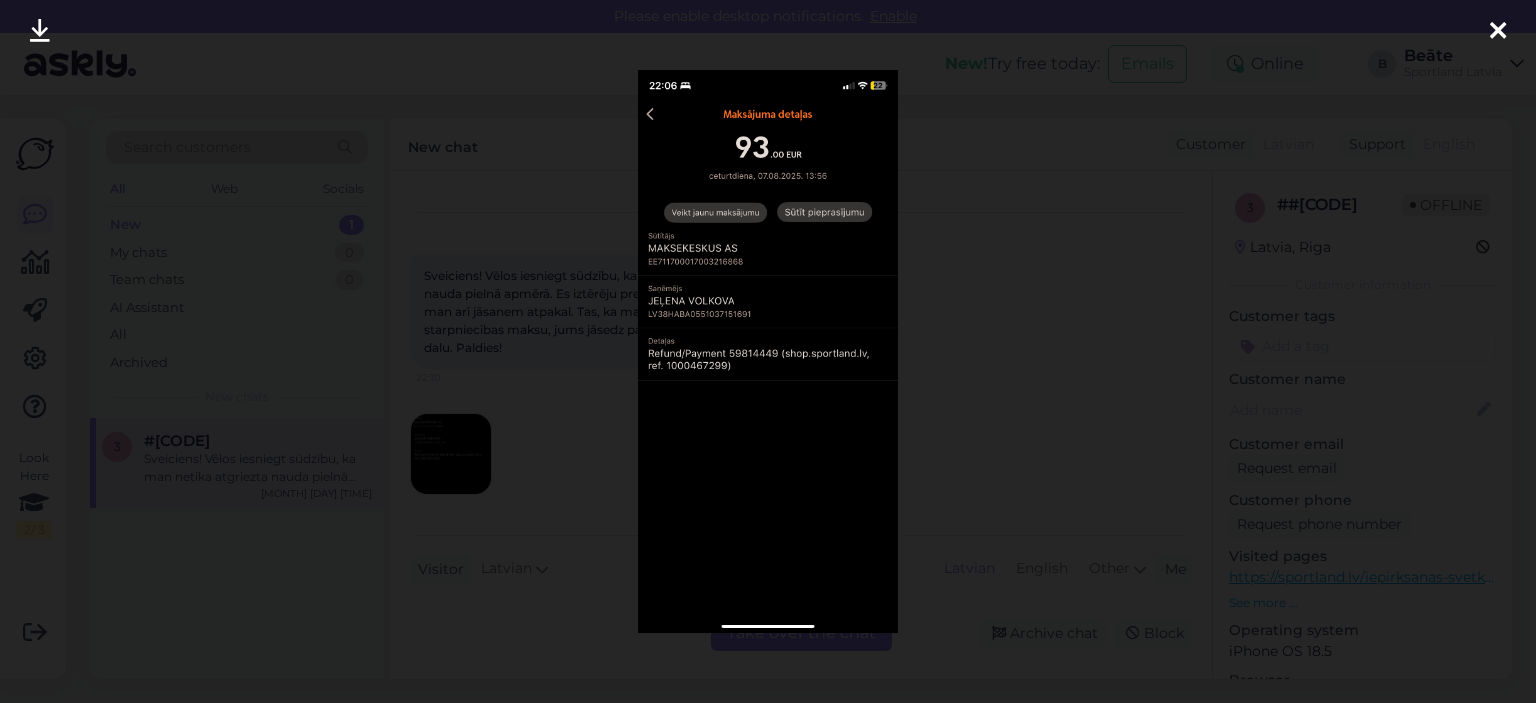 click at bounding box center [768, 351] 